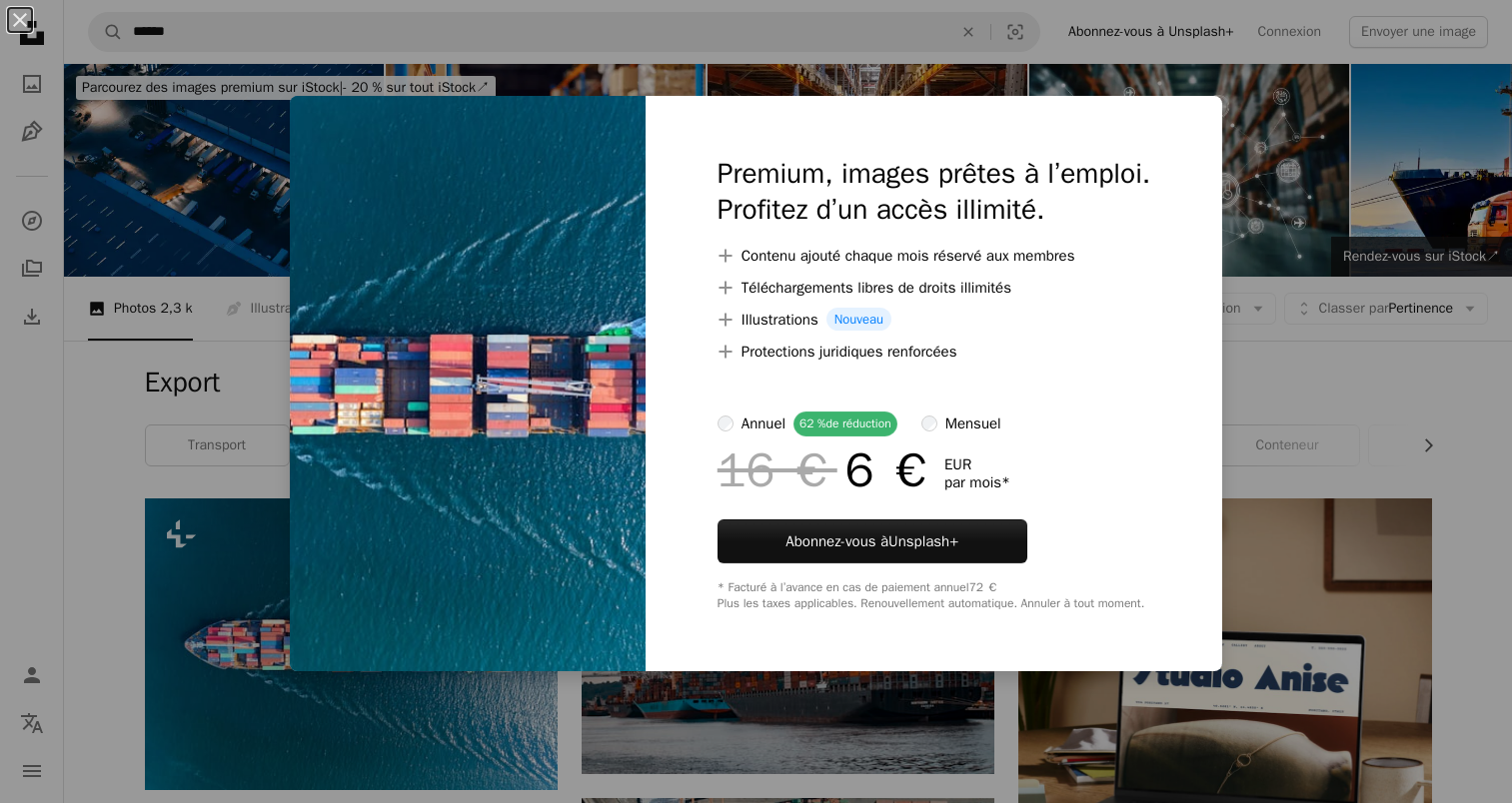 scroll, scrollTop: 300, scrollLeft: 0, axis: vertical 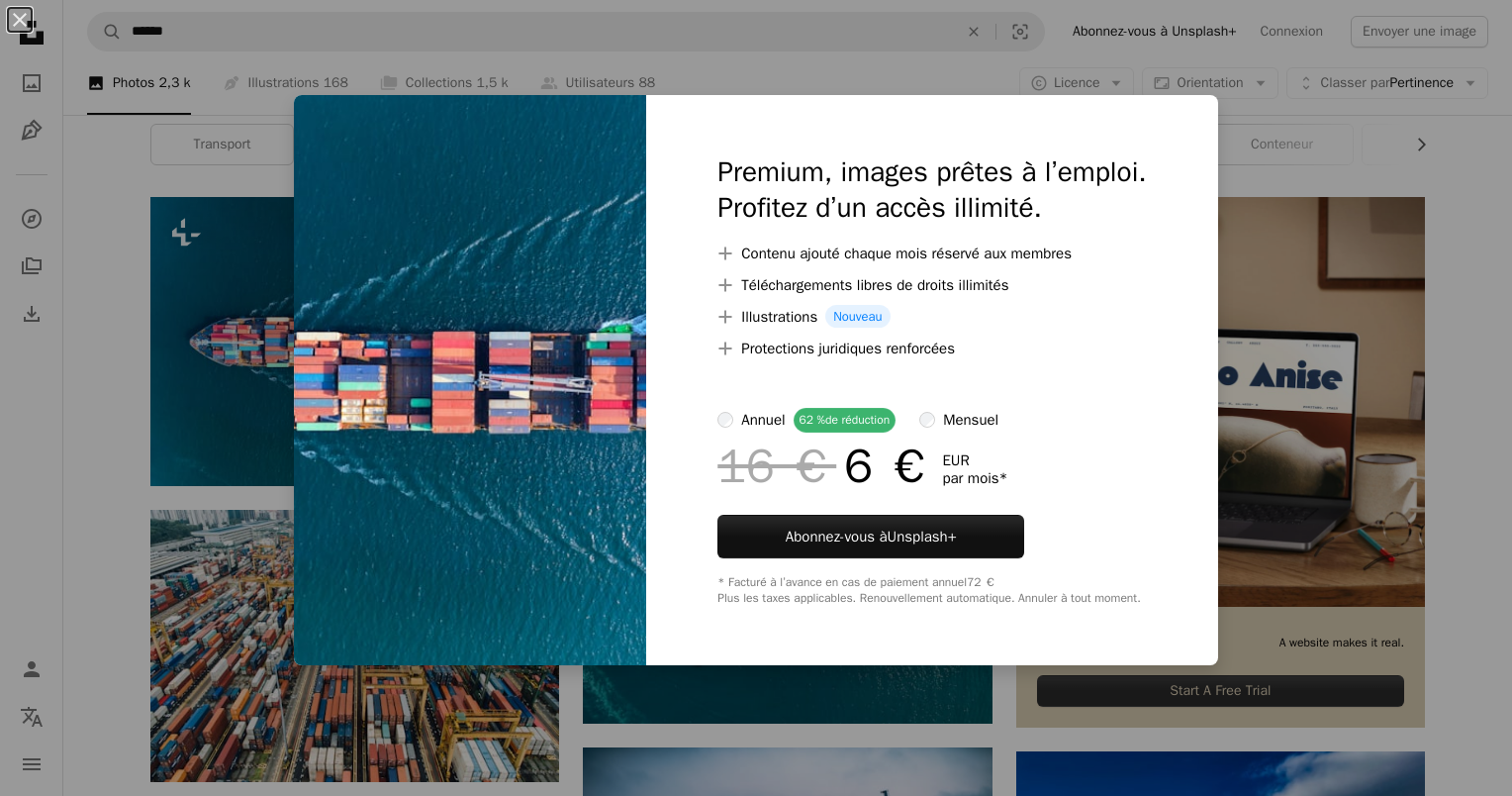 click on "An X shape Premium, images prêtes à l’emploi. Profitez d’un accès illimité. A plus sign Contenu ajouté chaque mois réservé aux membres A plus sign Téléchargements libres de droits illimités A plus sign Illustrations  Nouveau A plus sign Protections juridiques renforcées annuel 62 %  de réduction mensuel 16 €   6 € EUR par mois * Abonnez-vous à  Unsplash+ * Facturé à l’avance en cas de paiement annuel  72 € Plus les taxes applicables. Renouvellement automatique. Annuler à tout moment." at bounding box center (756, 398) 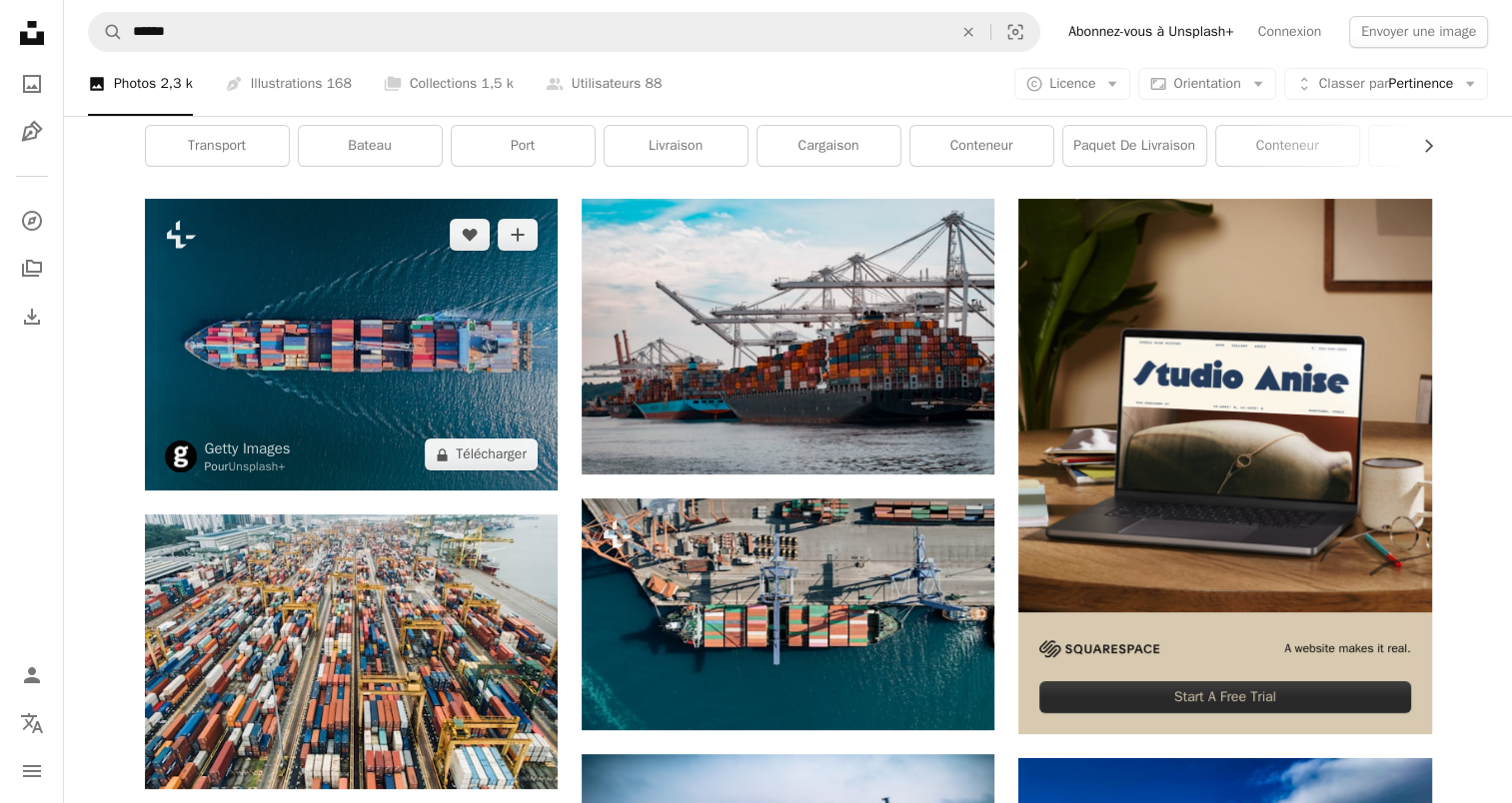 click at bounding box center (351, 345) 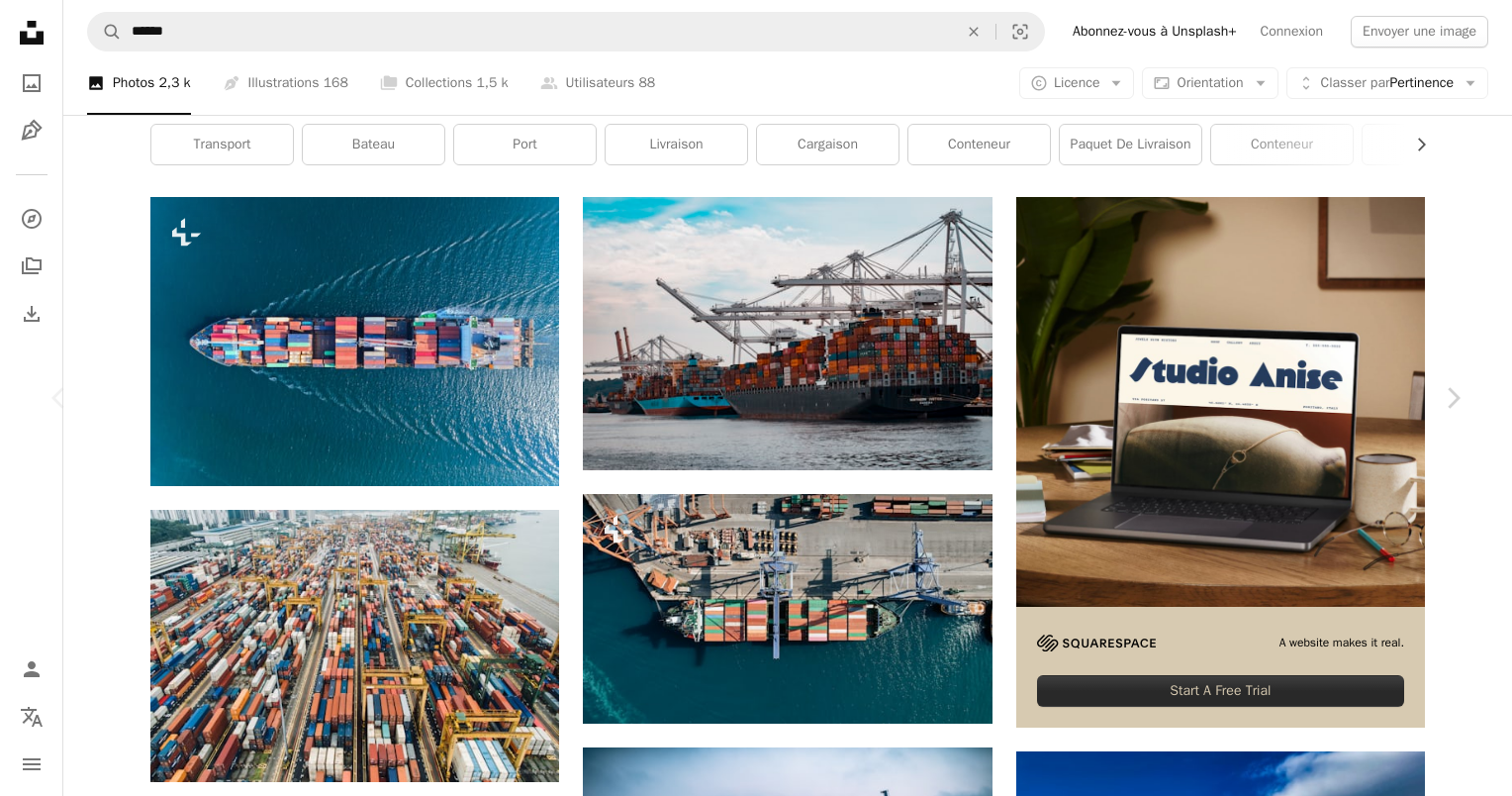 click on "Zoom in" at bounding box center [748, 4312] 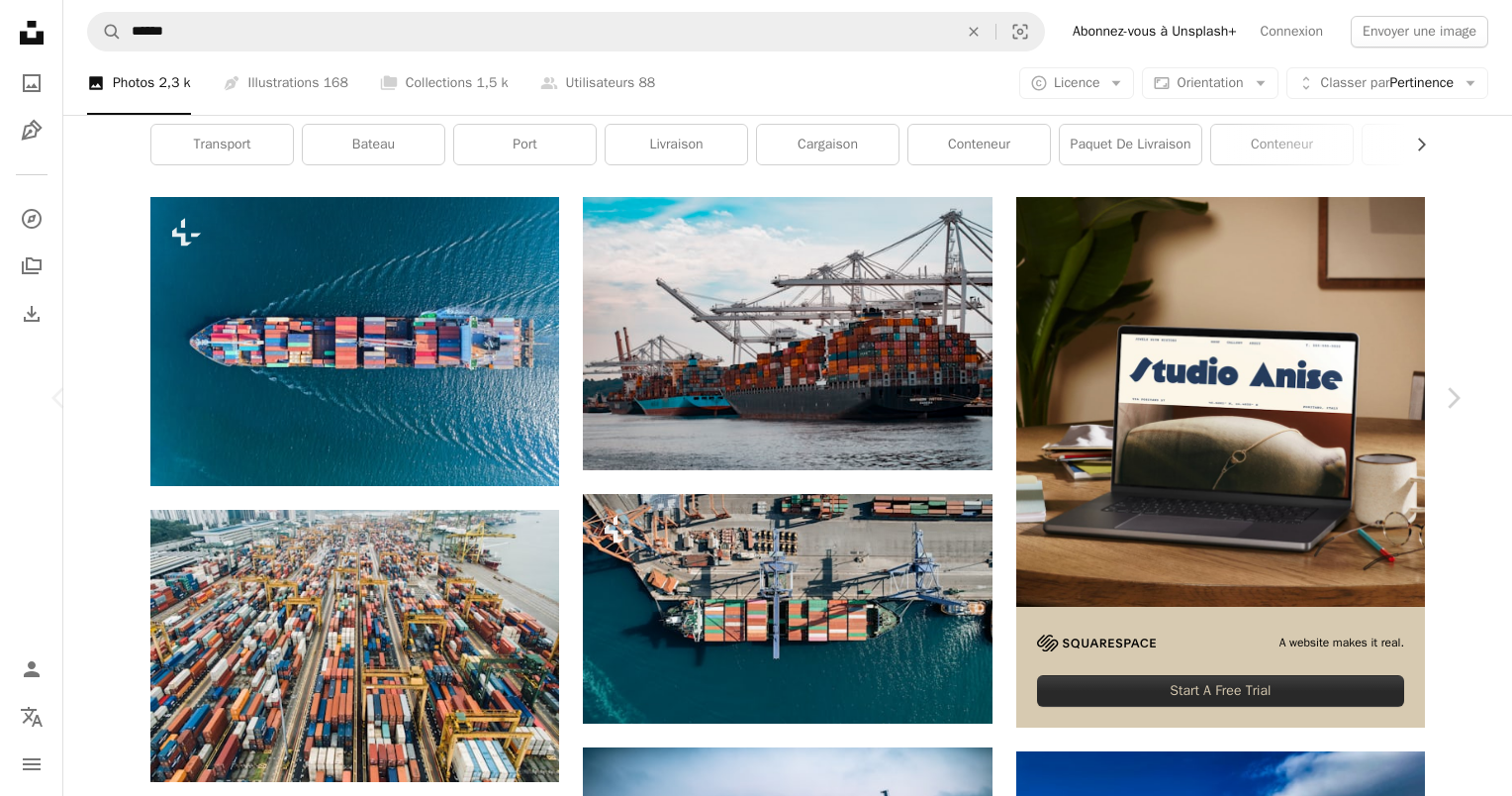 click on "An X shape" at bounding box center (20, 20) 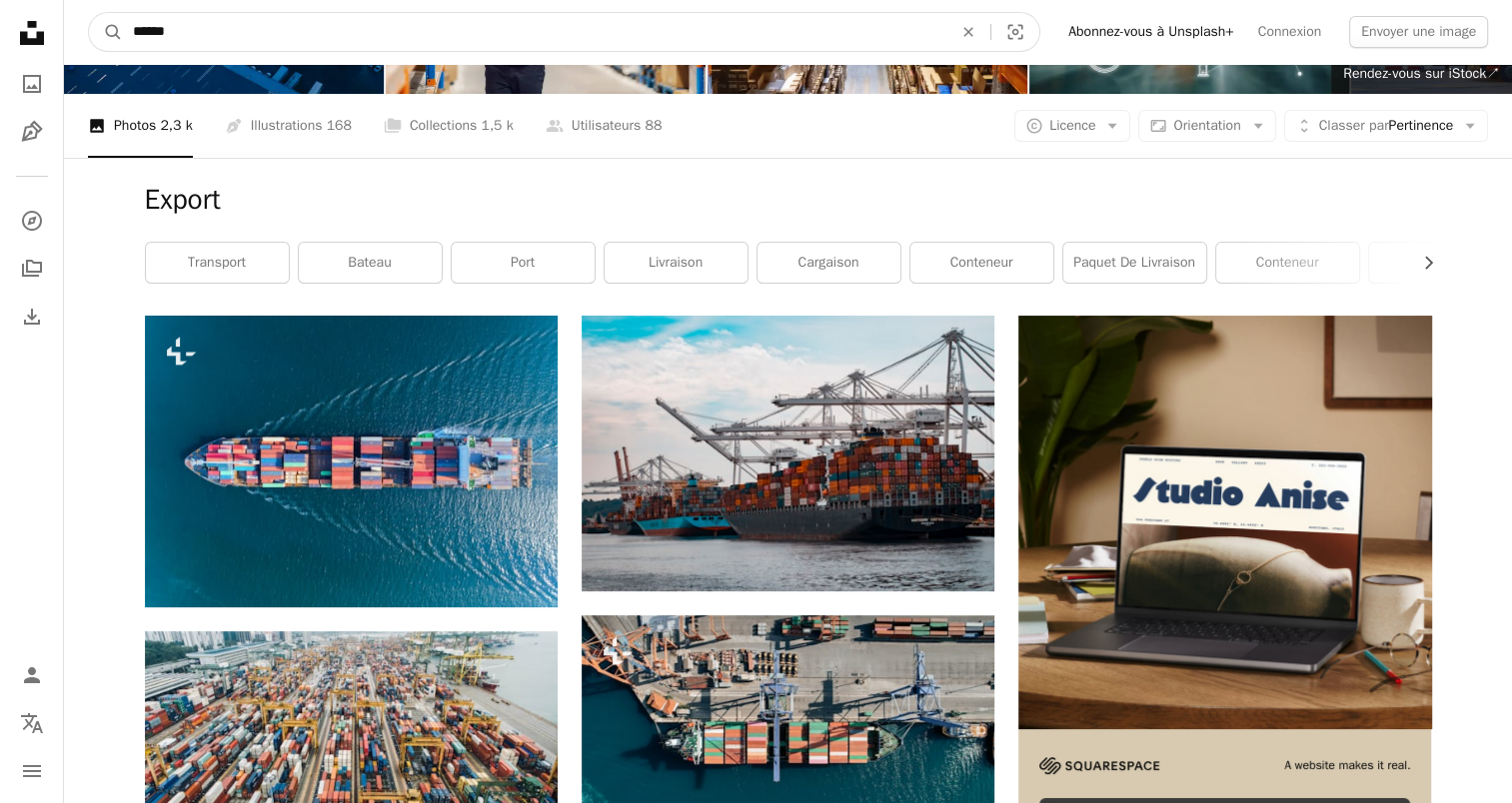 scroll, scrollTop: 0, scrollLeft: 0, axis: both 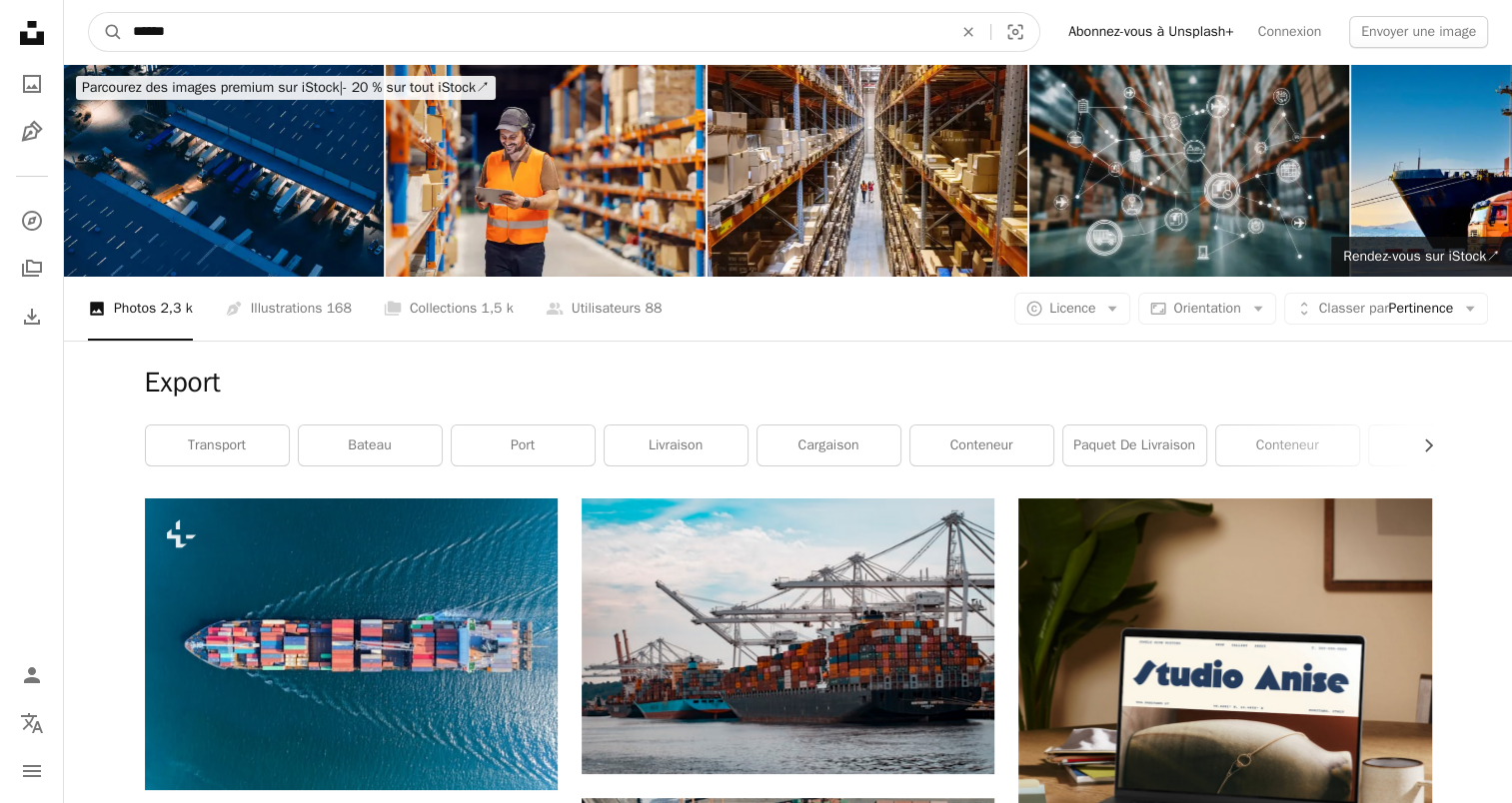 drag, startPoint x: 268, startPoint y: 41, endPoint x: 18, endPoint y: -23, distance: 258.062 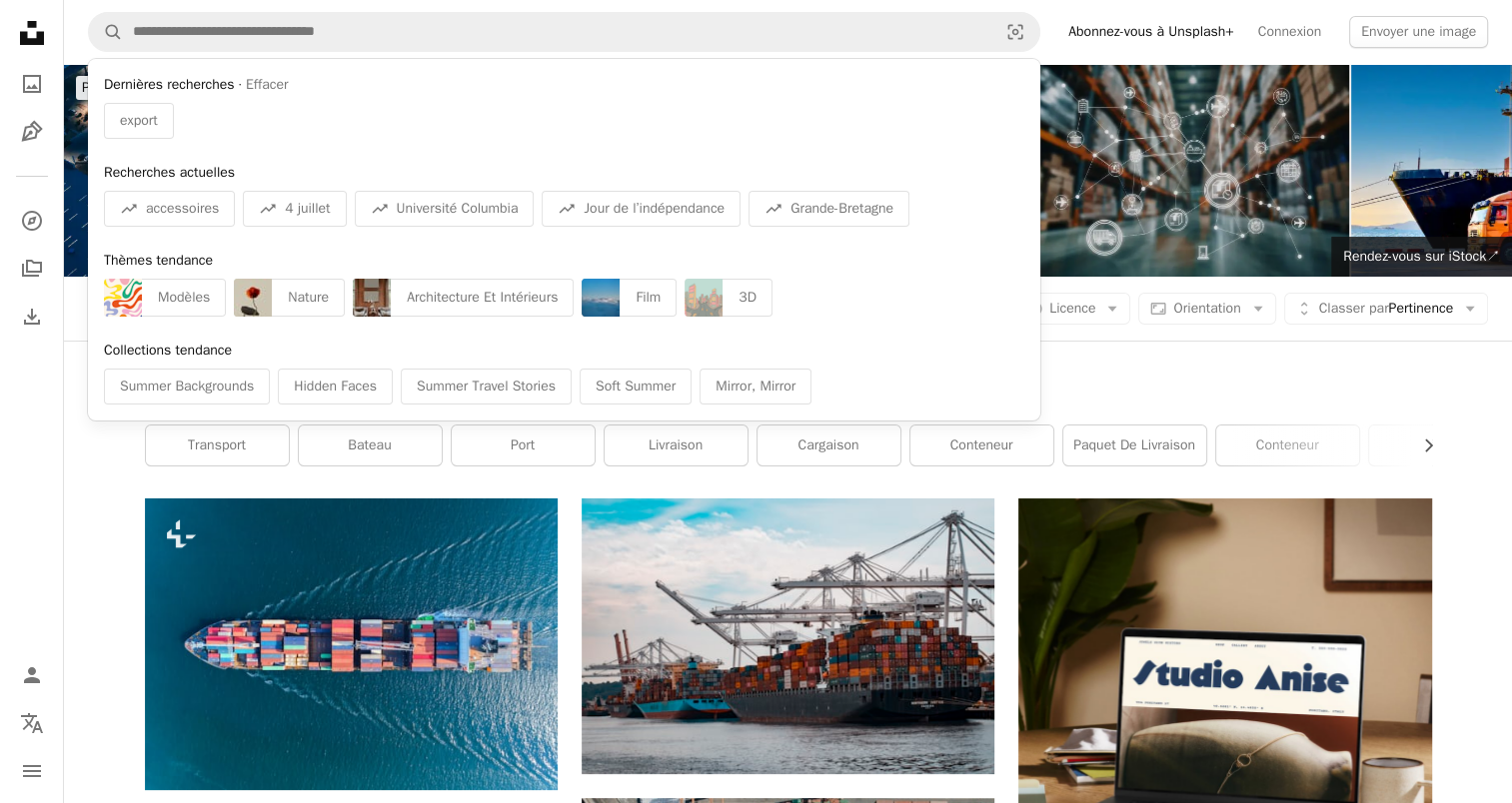 click at bounding box center (1189, 170) 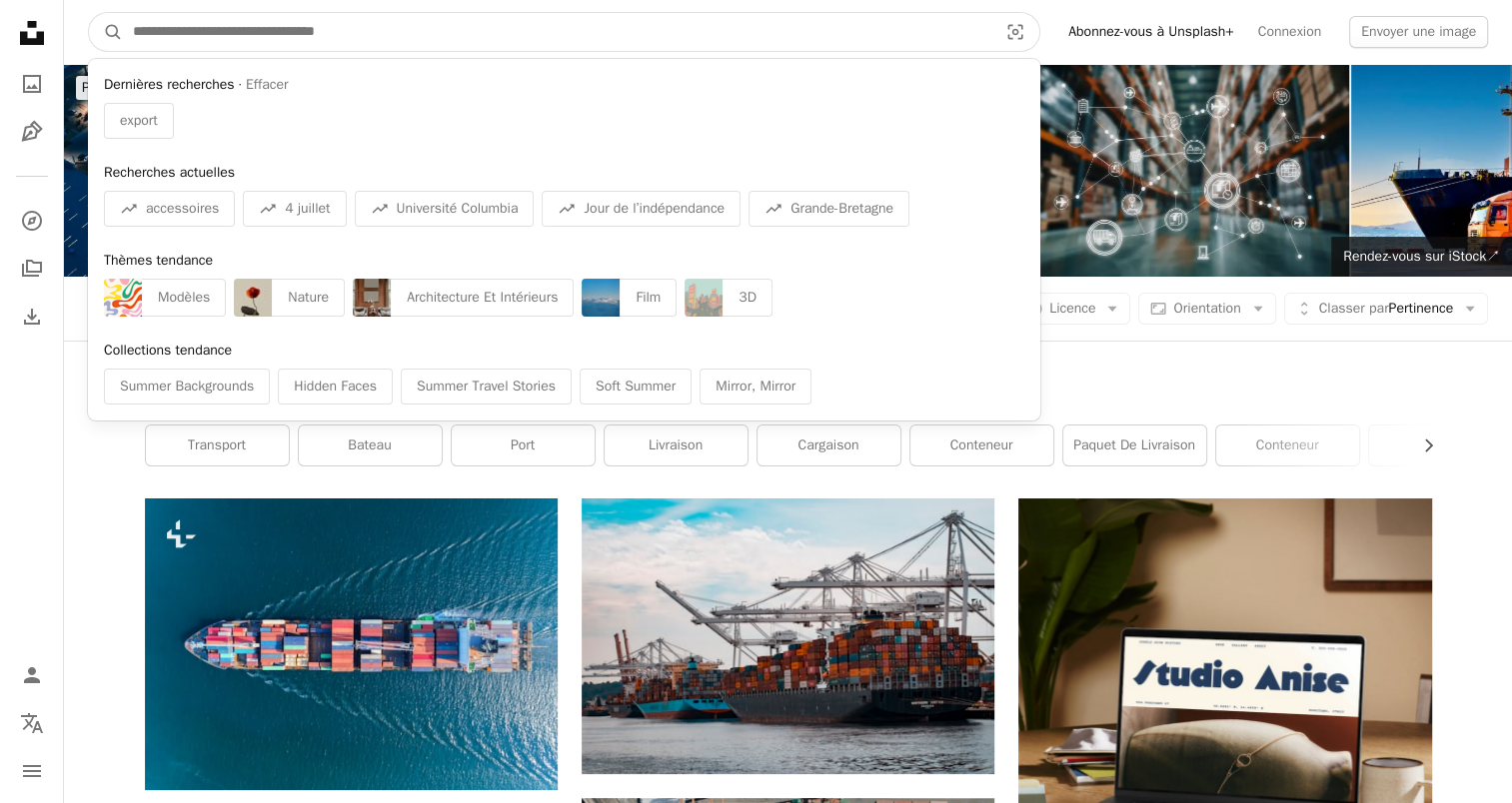 click at bounding box center [557, 32] 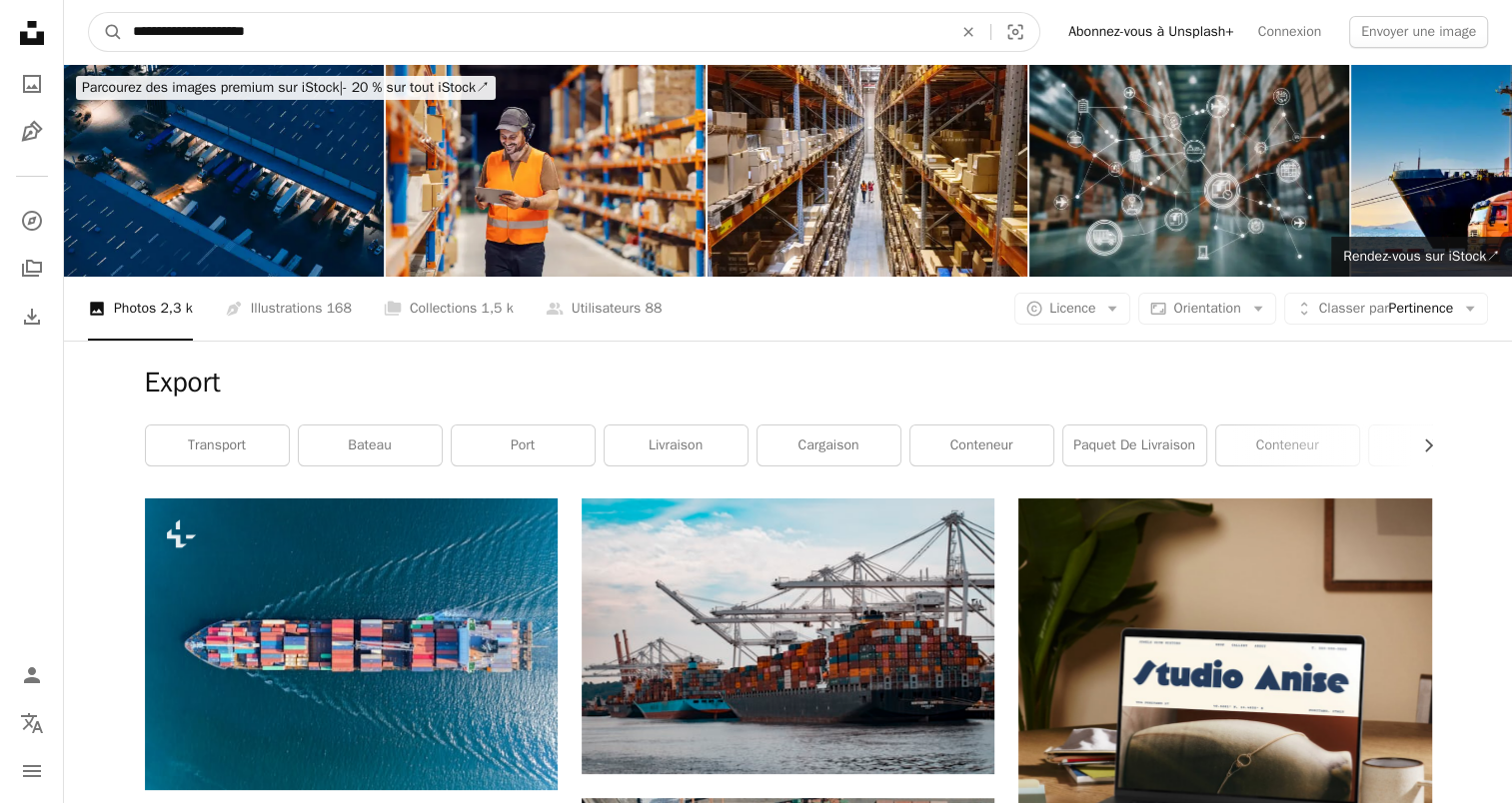 type on "**********" 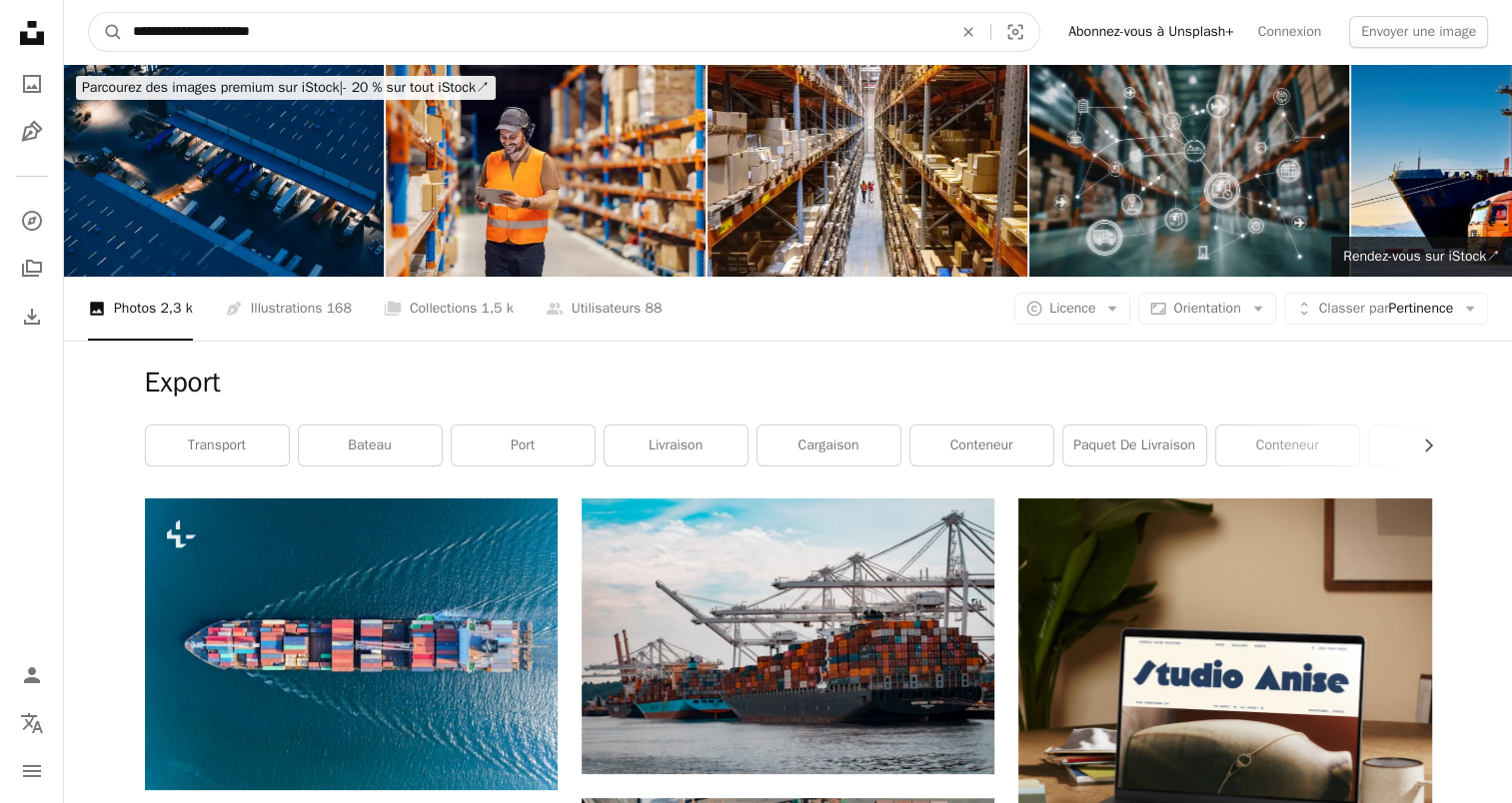 click on "A magnifying glass" at bounding box center (106, 32) 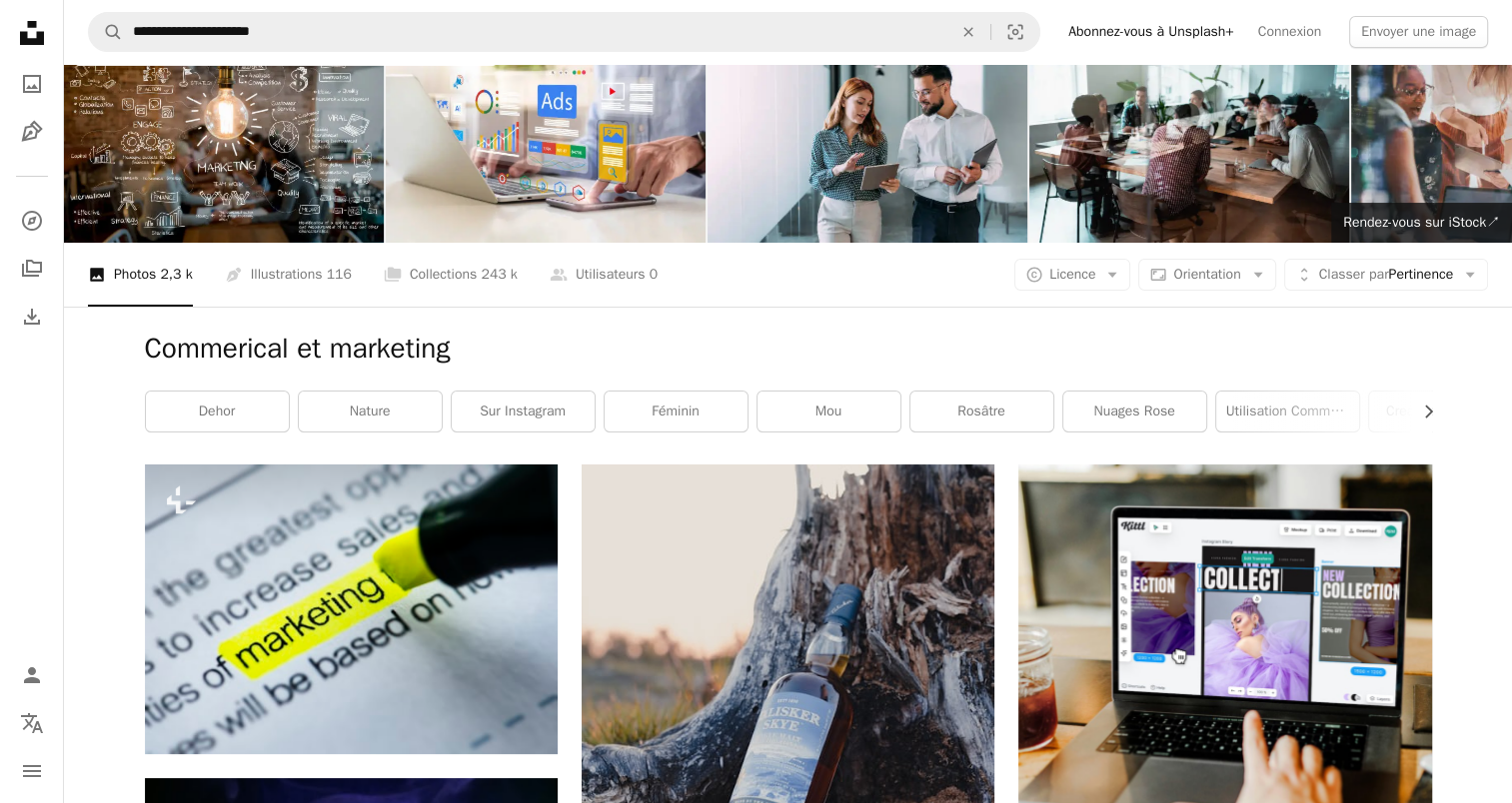 scroll, scrollTop: 0, scrollLeft: 0, axis: both 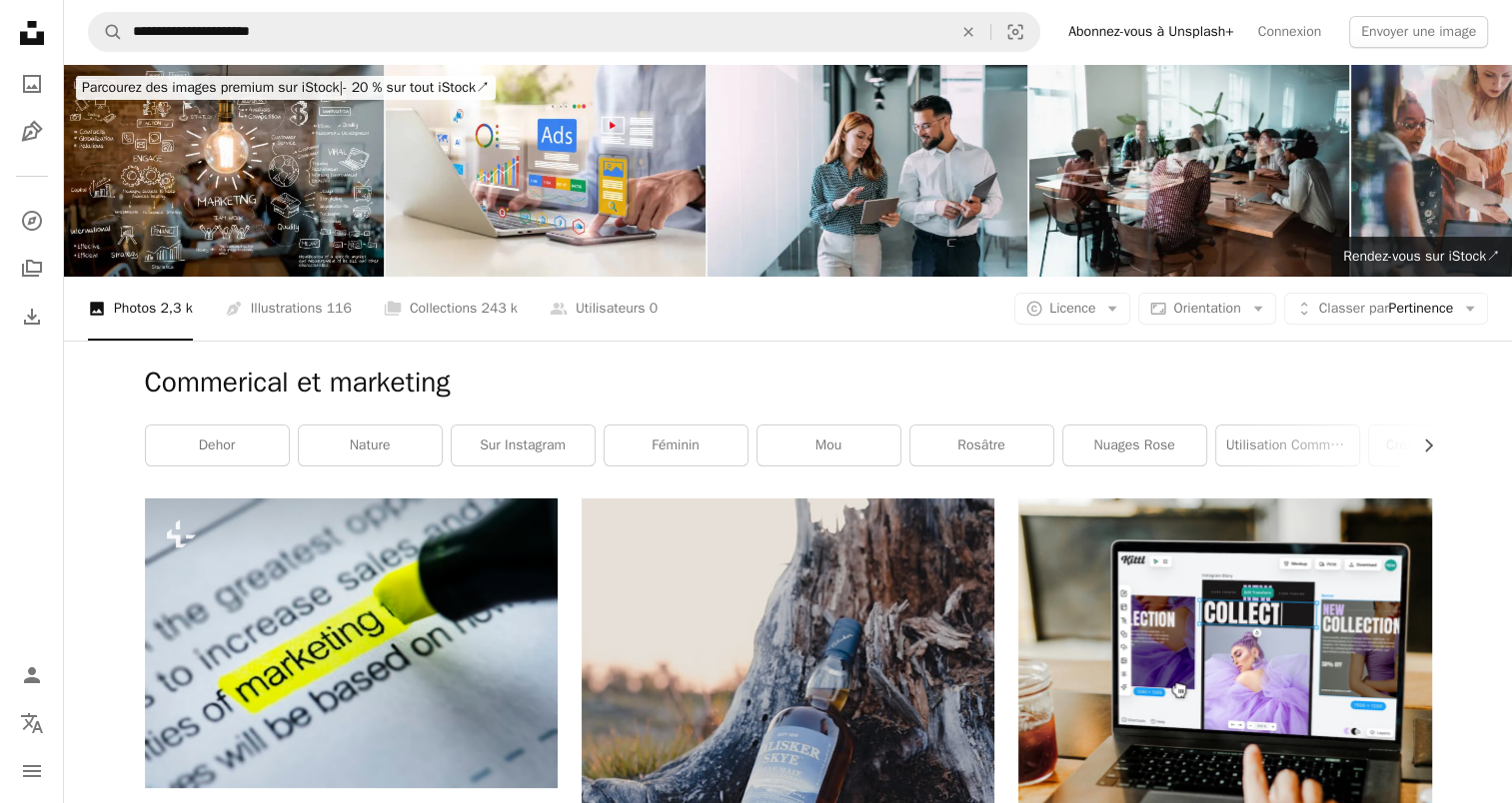 click on "Commerical et marketing" at bounding box center [788, 383] 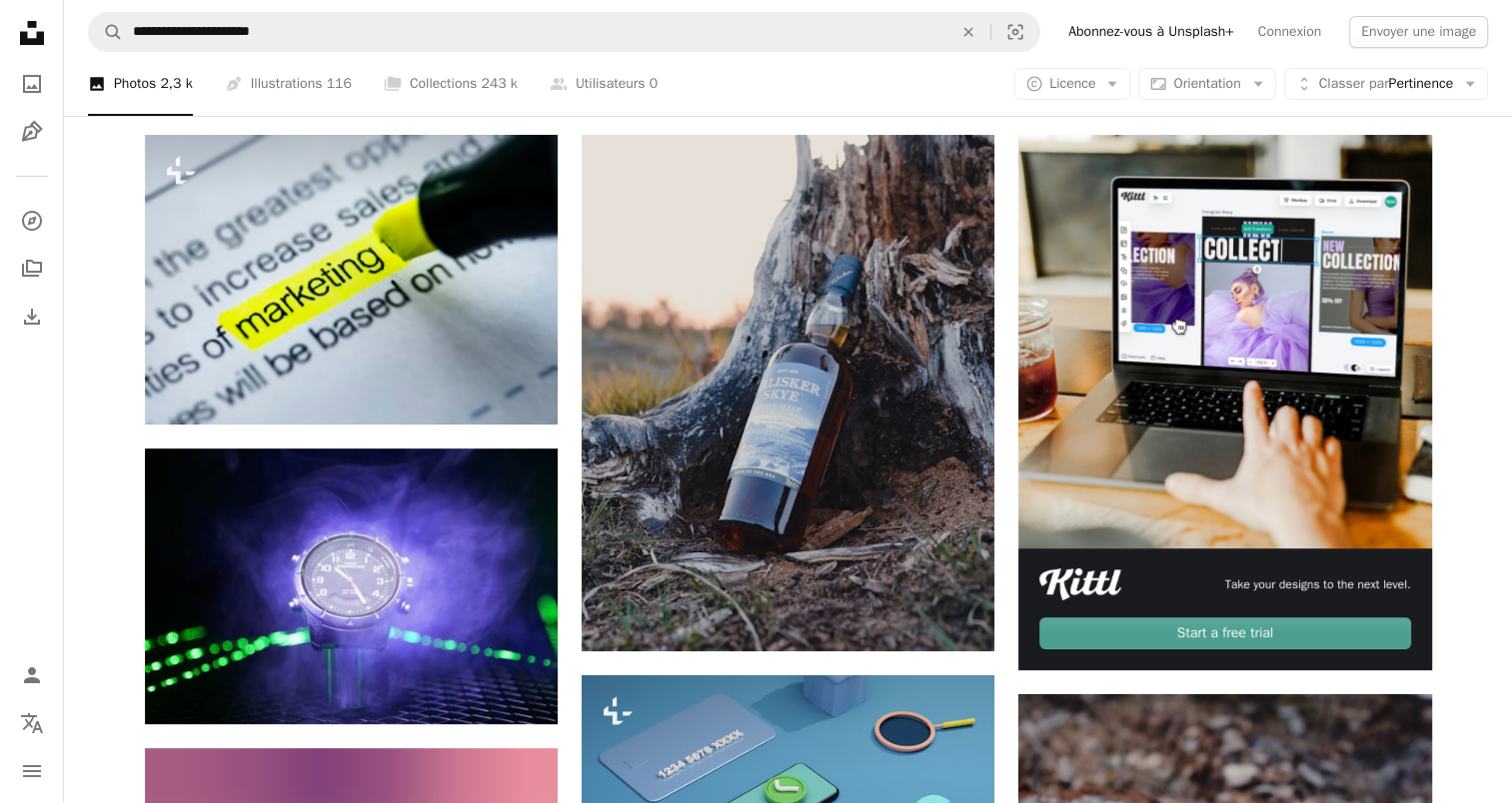 scroll, scrollTop: 200, scrollLeft: 0, axis: vertical 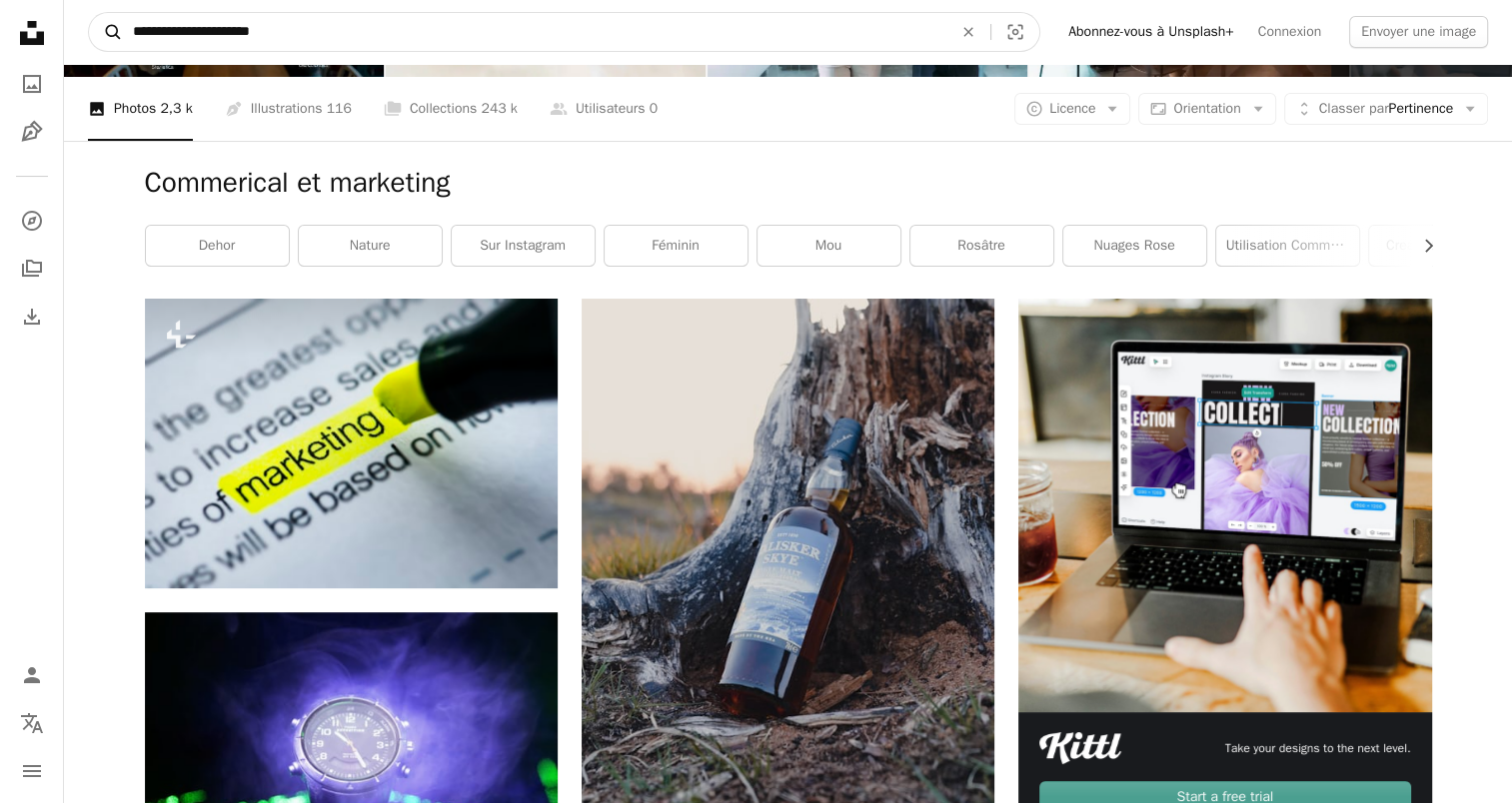 drag, startPoint x: 321, startPoint y: 26, endPoint x: 103, endPoint y: 17, distance: 218.1857 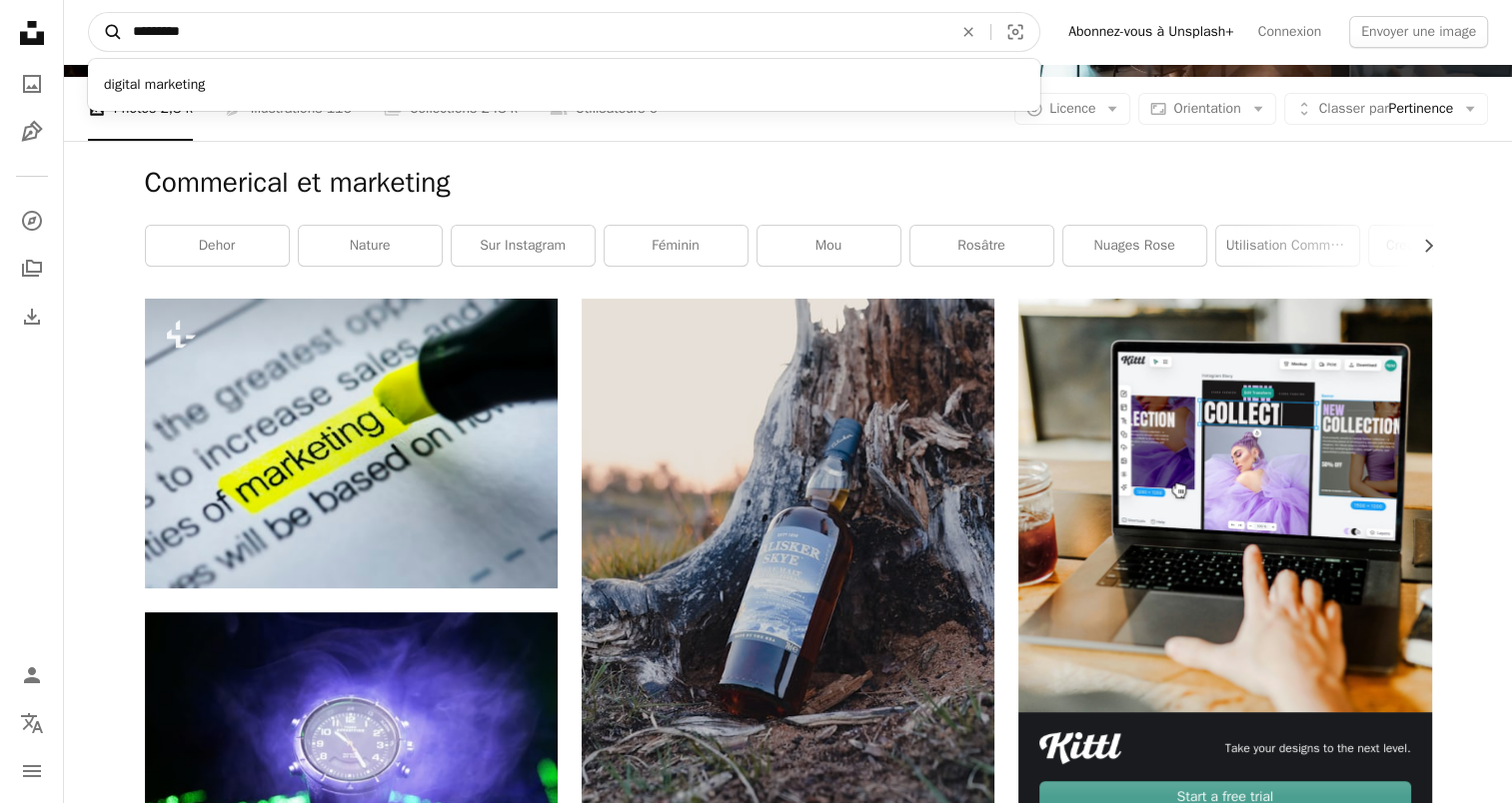 type on "*********" 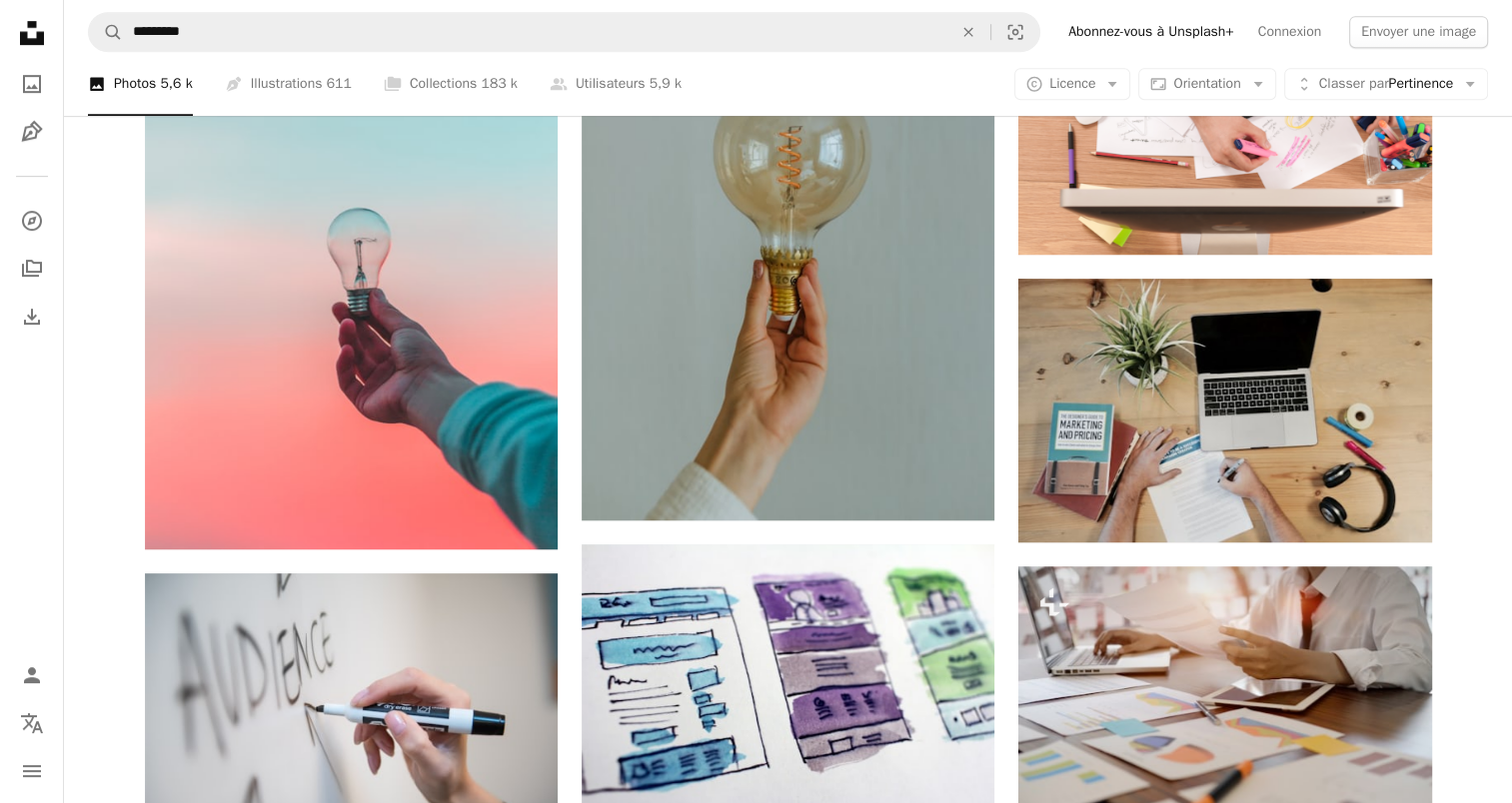 scroll, scrollTop: 1298, scrollLeft: 0, axis: vertical 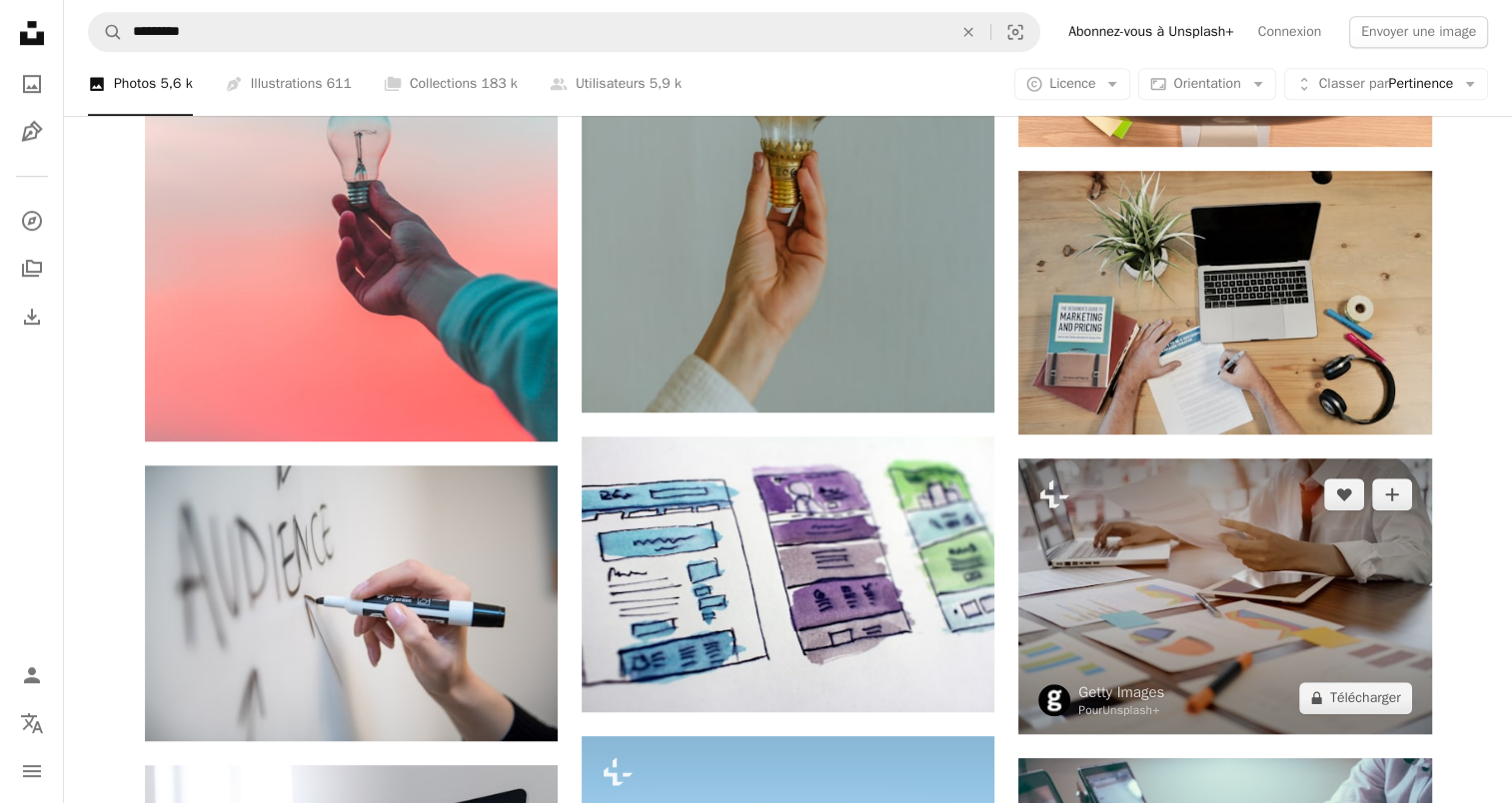 click at bounding box center [1224, 595] 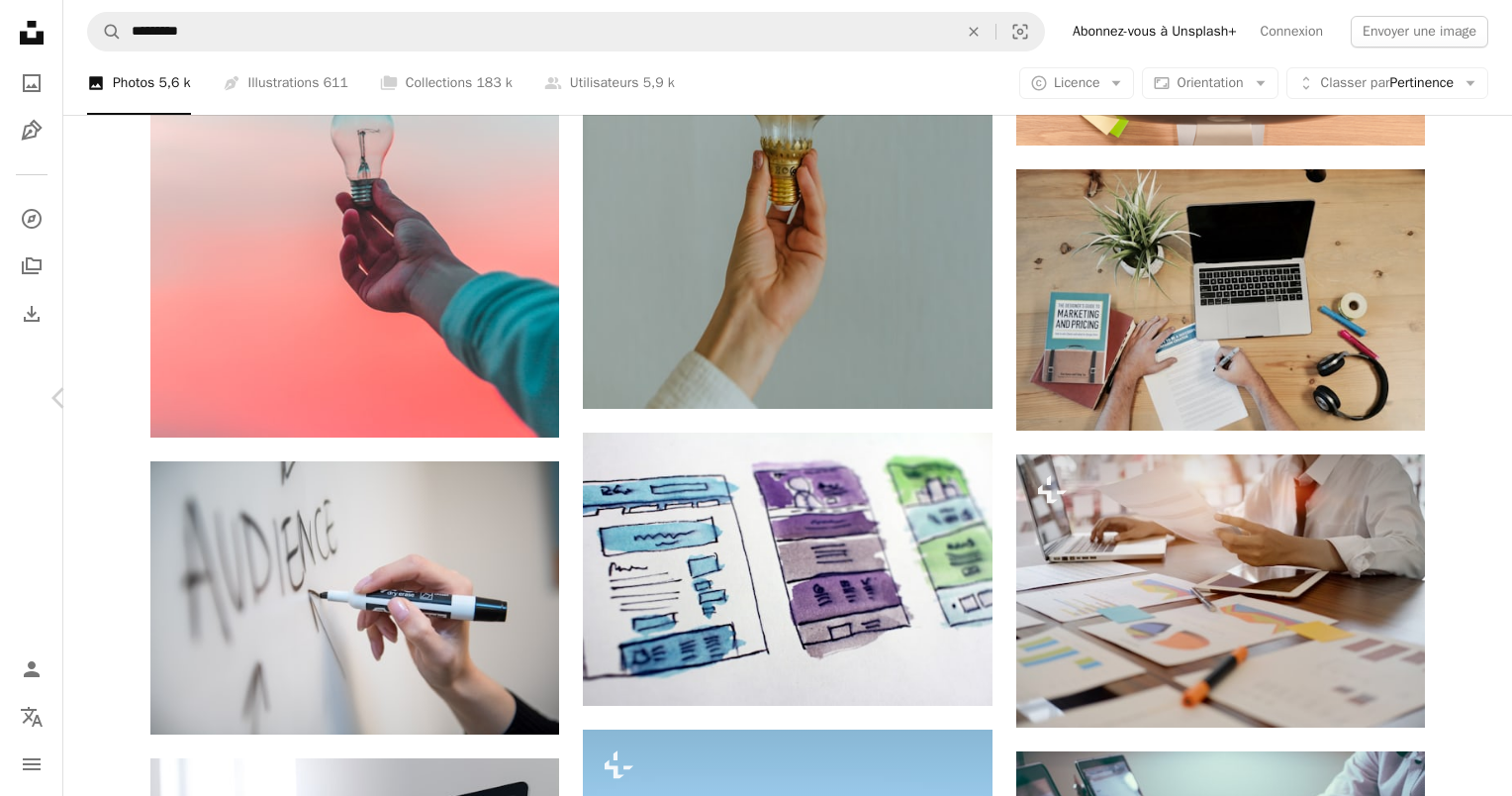 click on "Chevron right" at bounding box center (1453, 398) 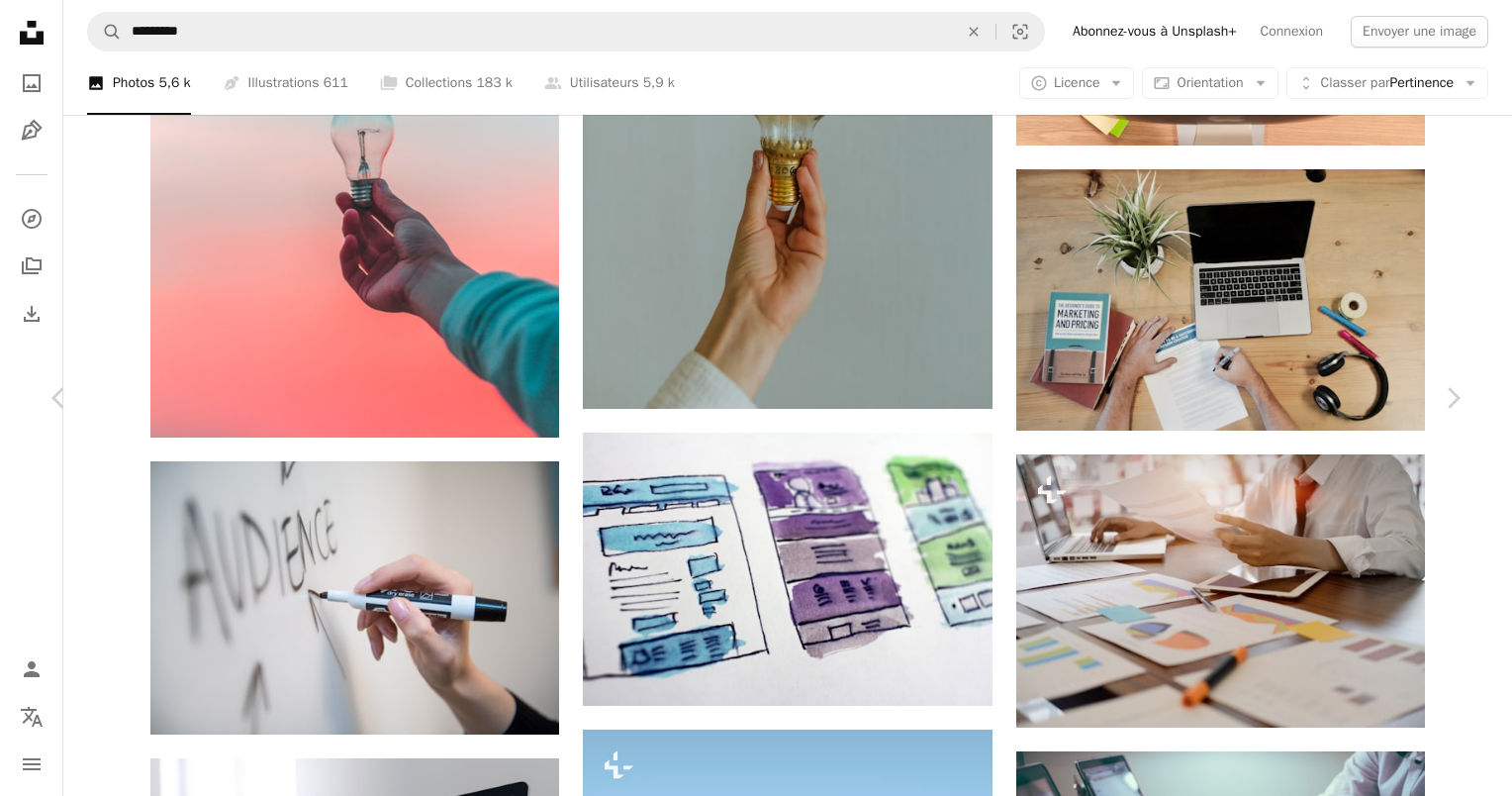 click on "An X shape" at bounding box center (20, 20) 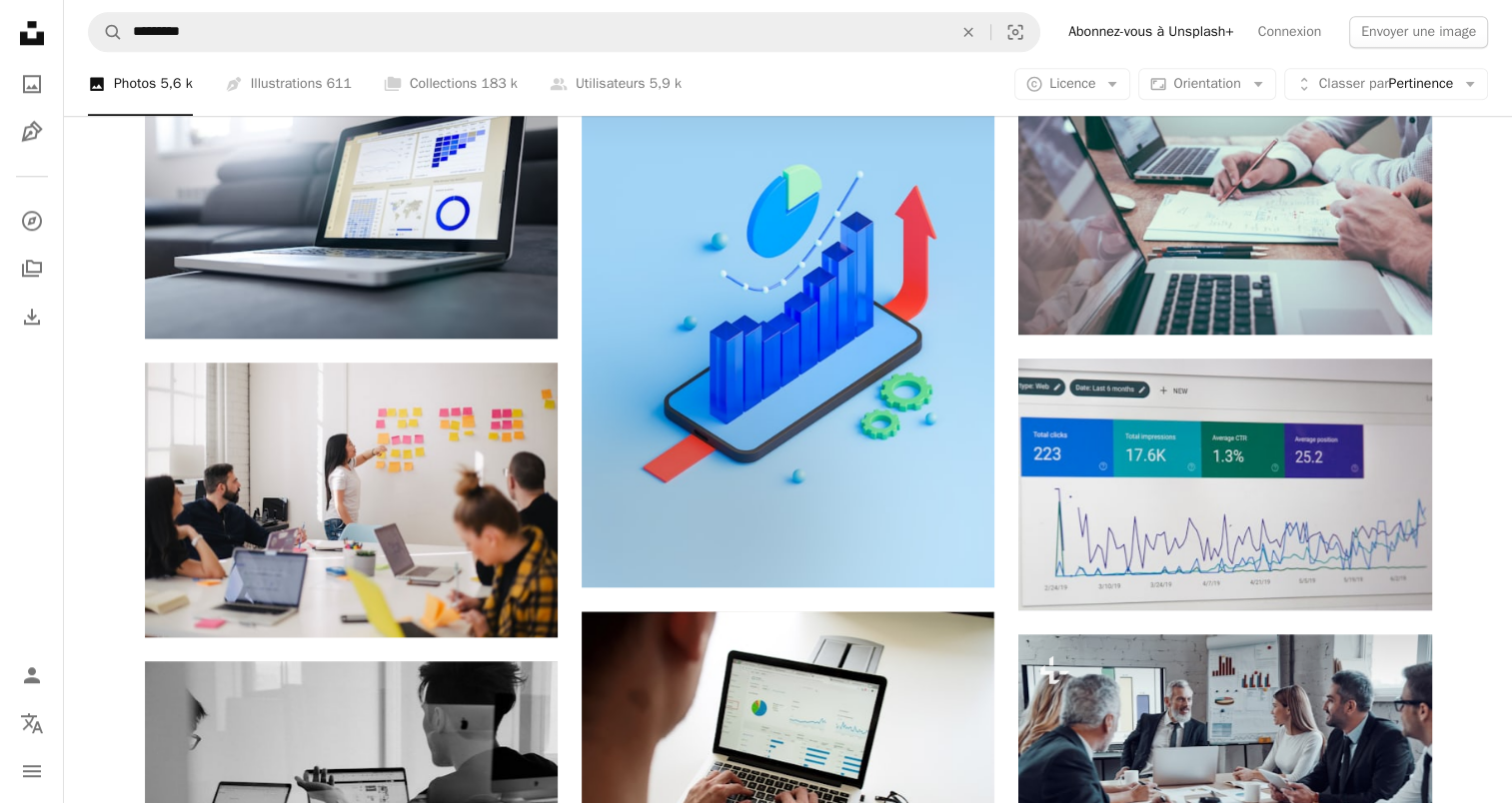 scroll, scrollTop: 2197, scrollLeft: 0, axis: vertical 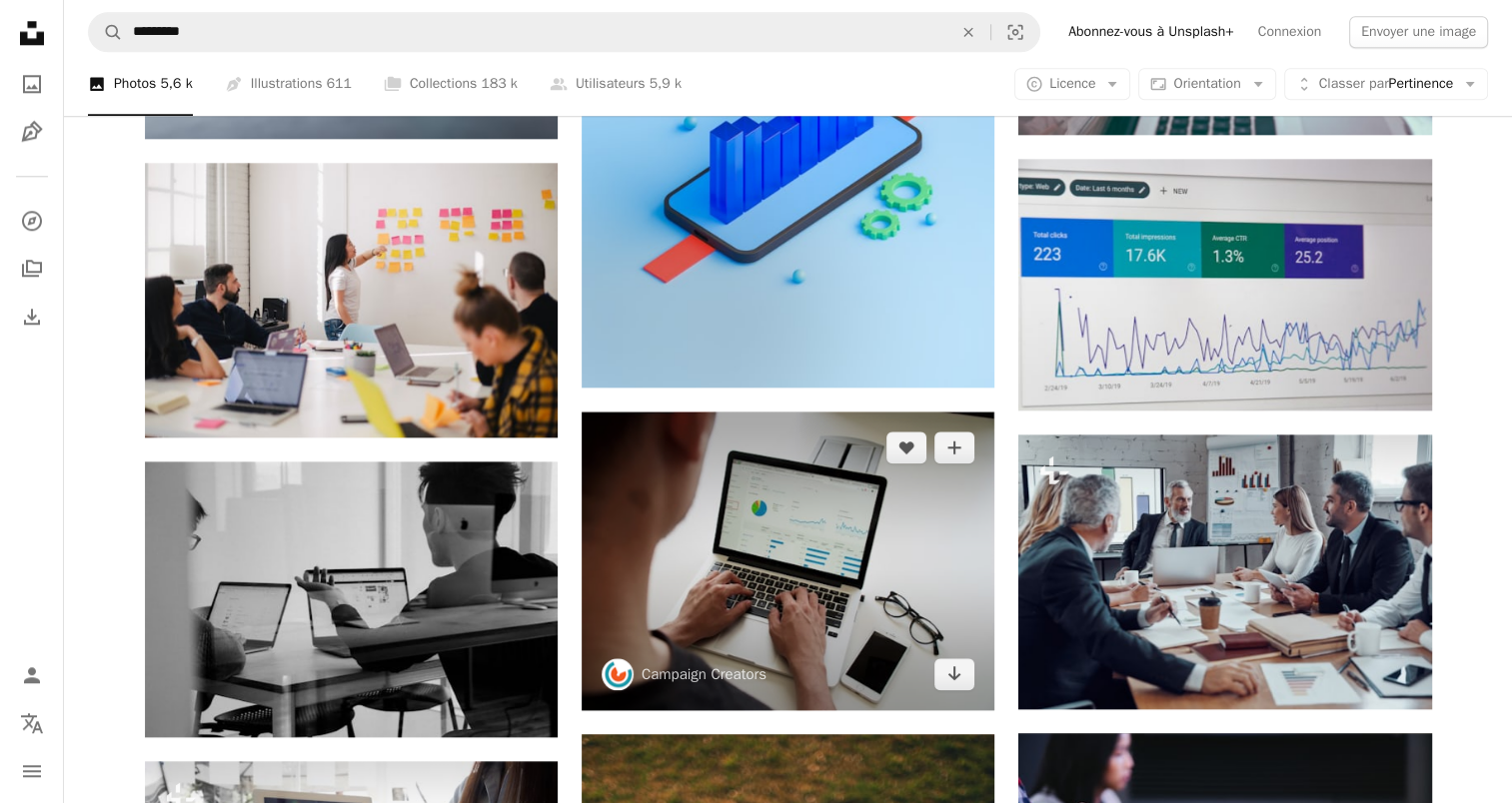 click at bounding box center (787, 560) 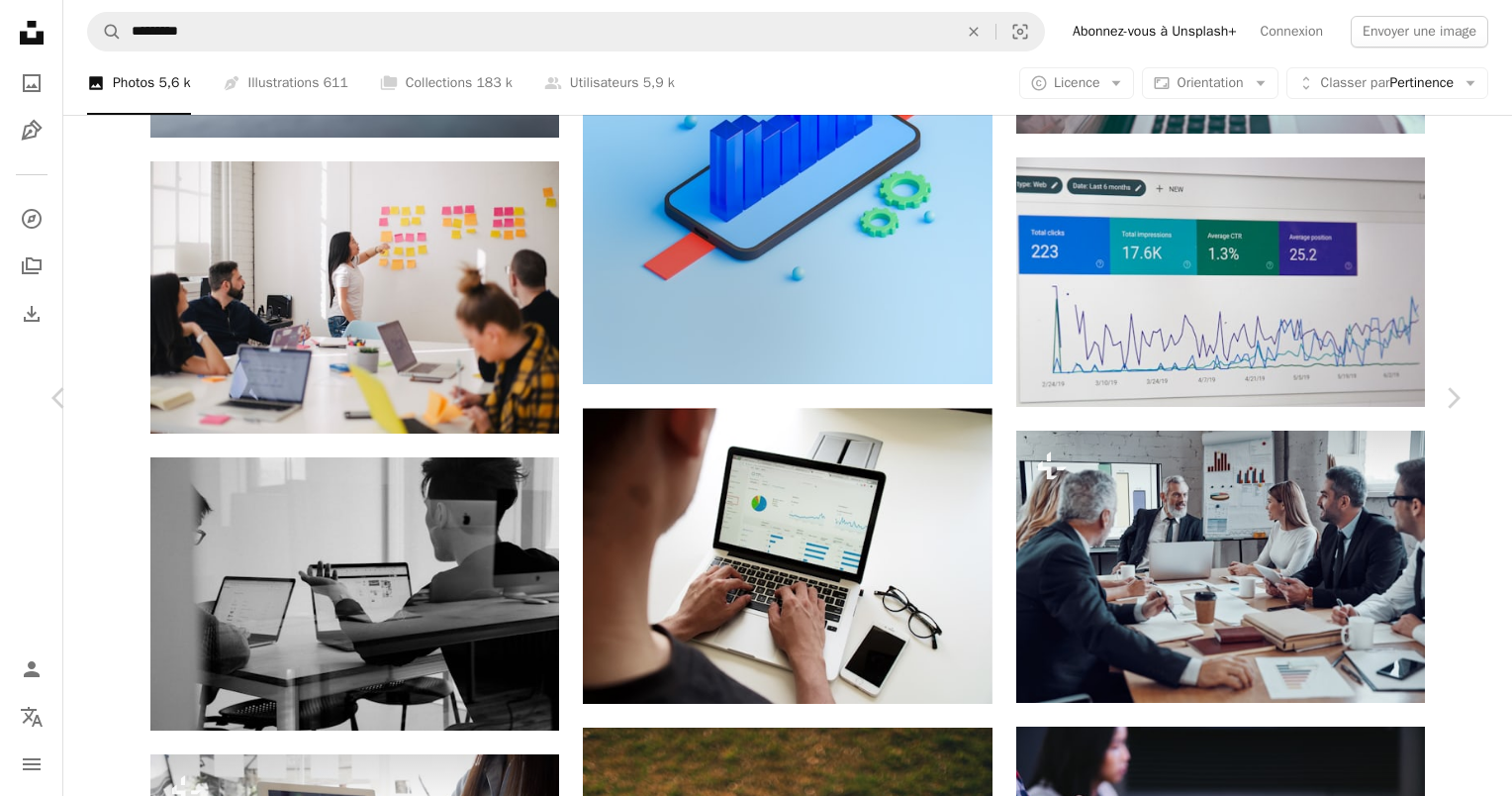 click on "Télécharger gratuitement" at bounding box center [1233, 2918] 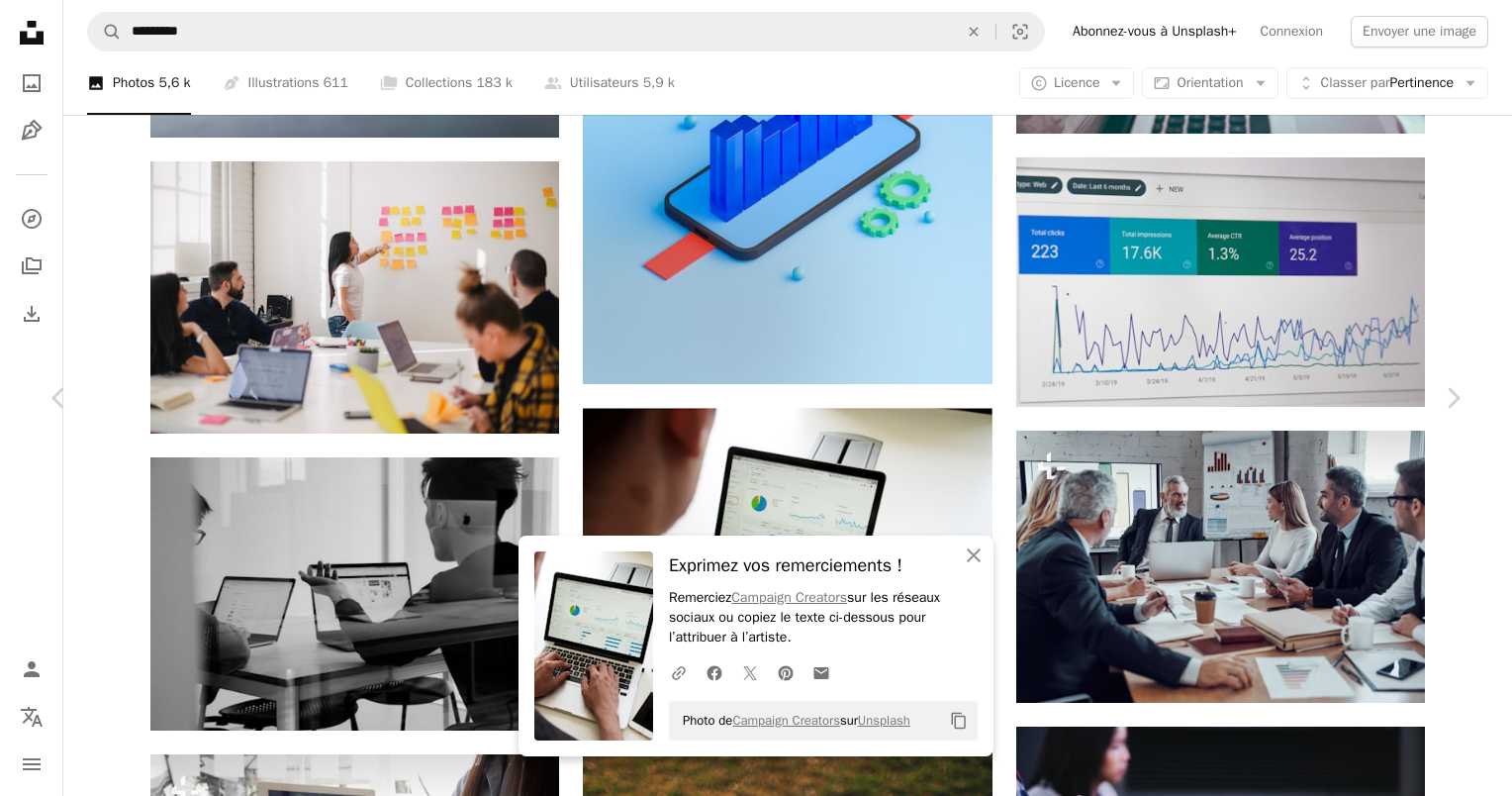 click on "An X shape" at bounding box center [20, 20] 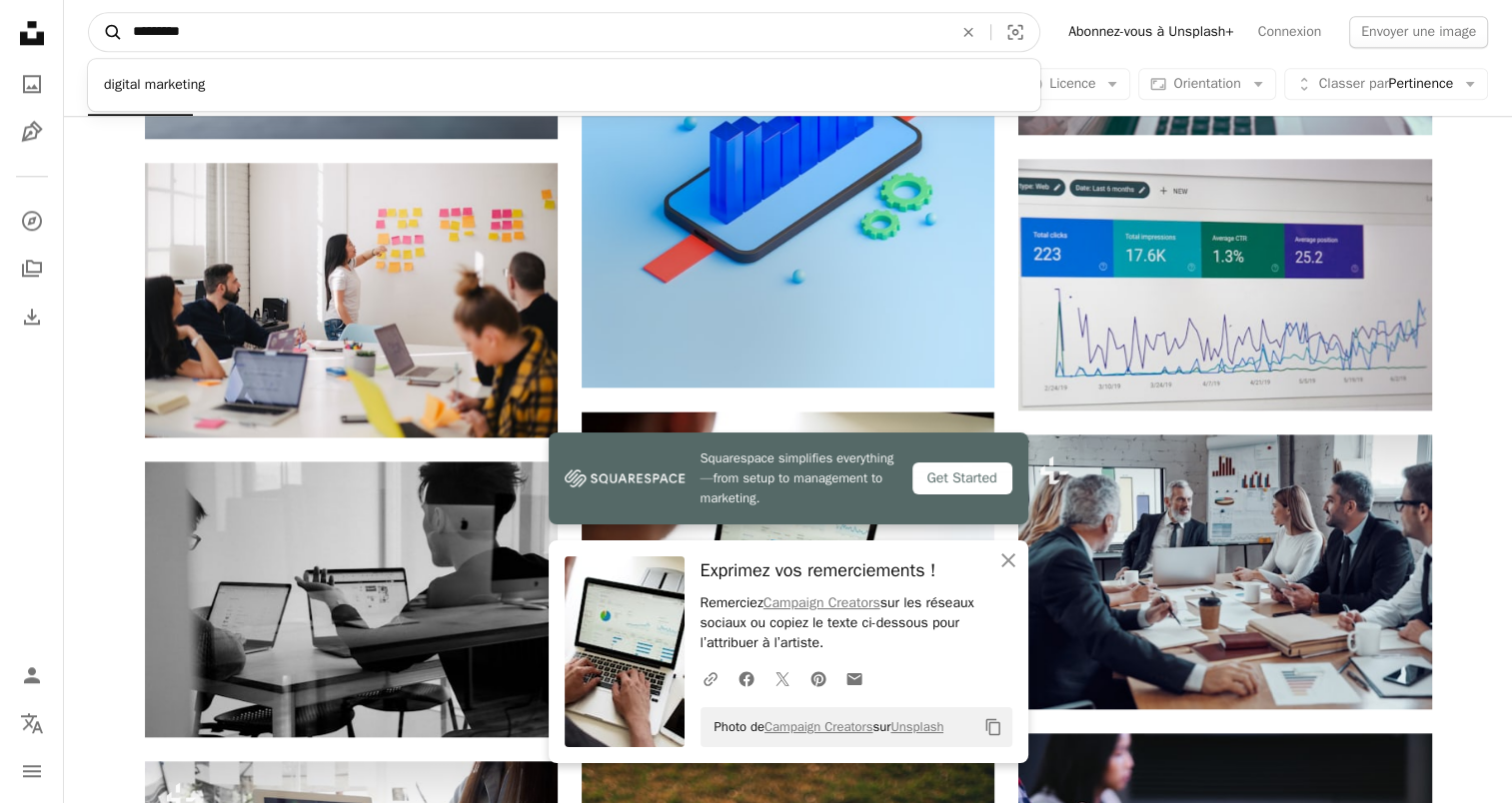 drag, startPoint x: 201, startPoint y: 43, endPoint x: 108, endPoint y: 32, distance: 93.64828 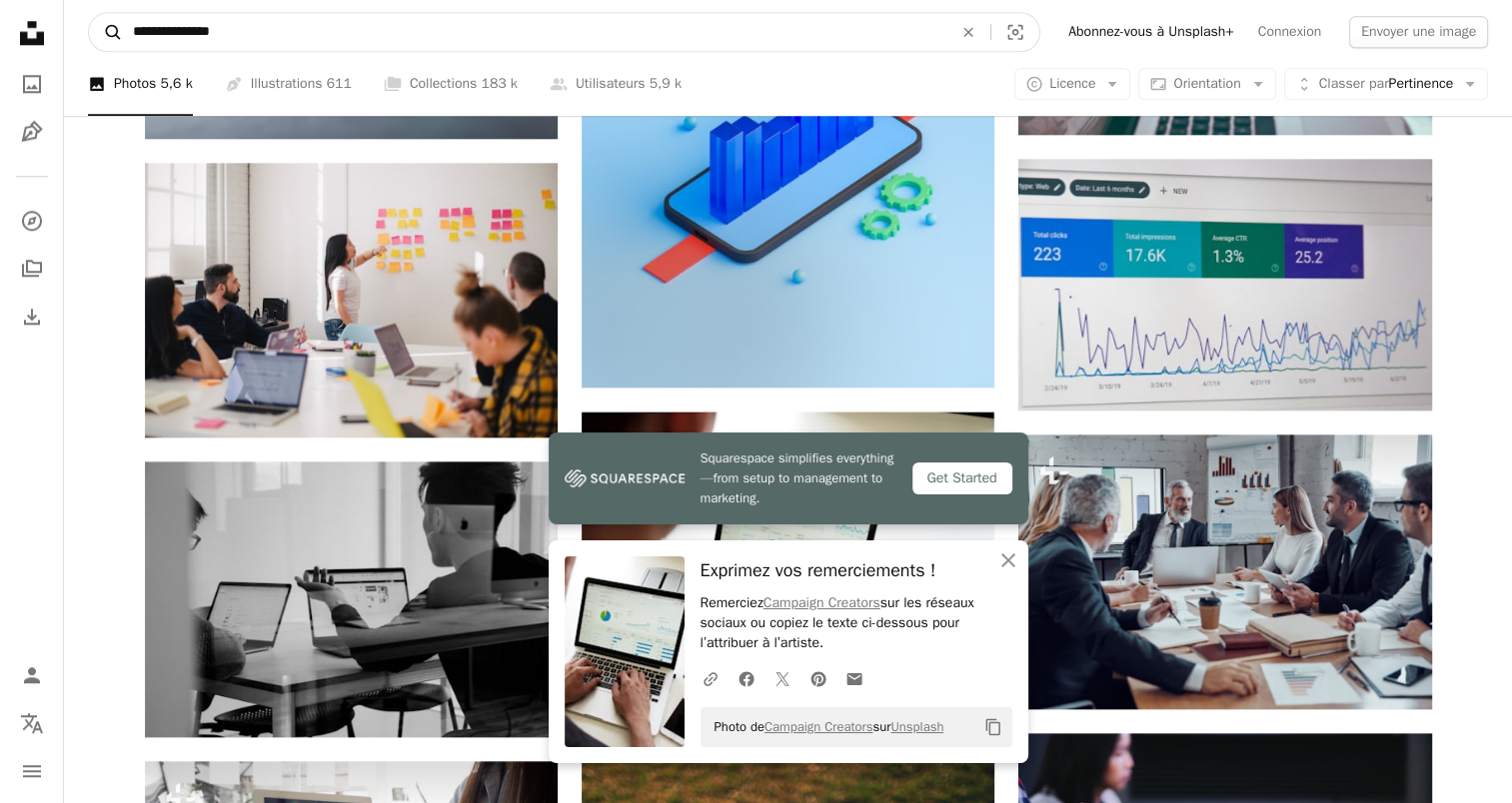 type on "**********" 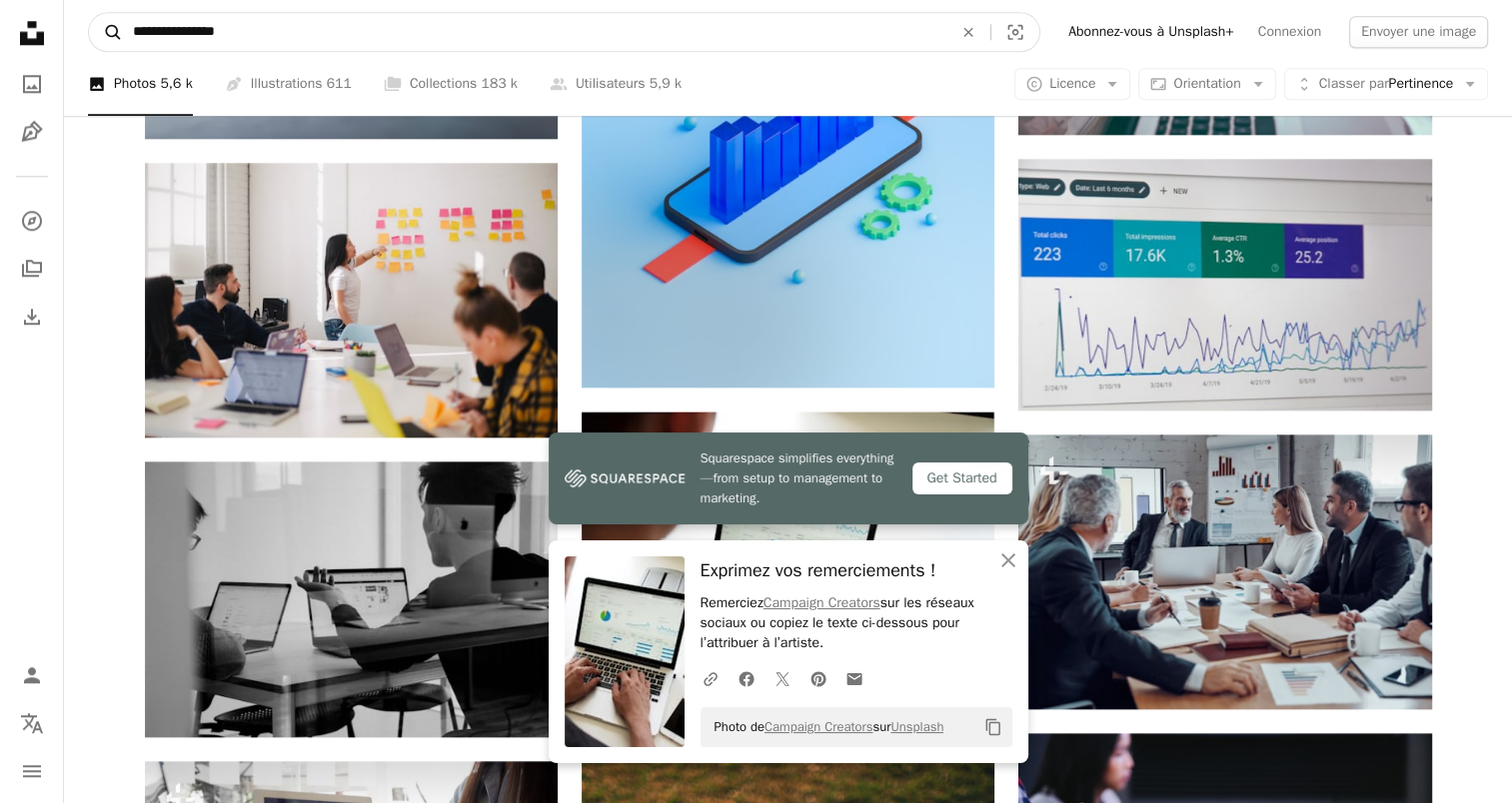 click on "A magnifying glass" at bounding box center [106, 32] 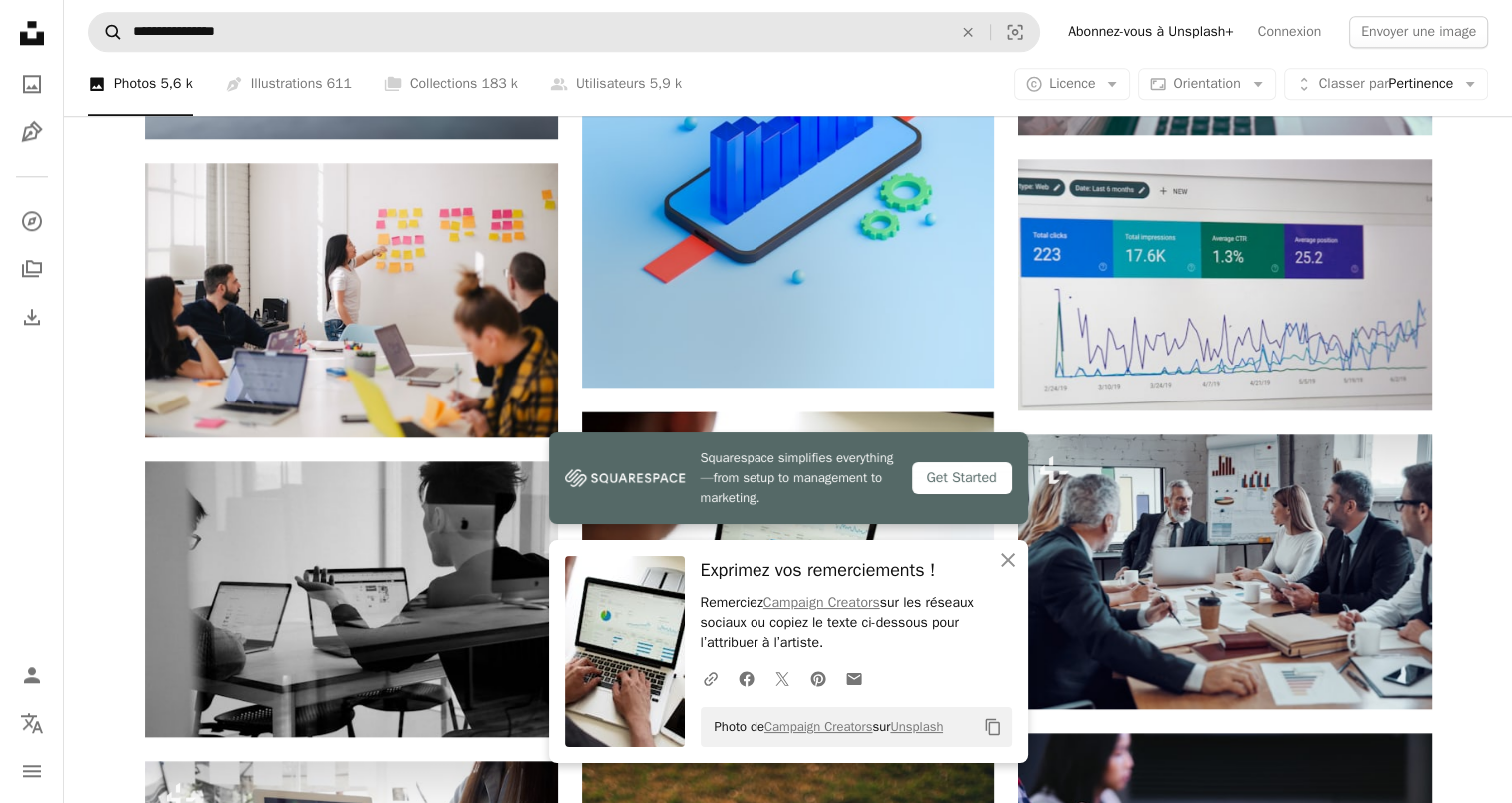 scroll, scrollTop: 0, scrollLeft: 0, axis: both 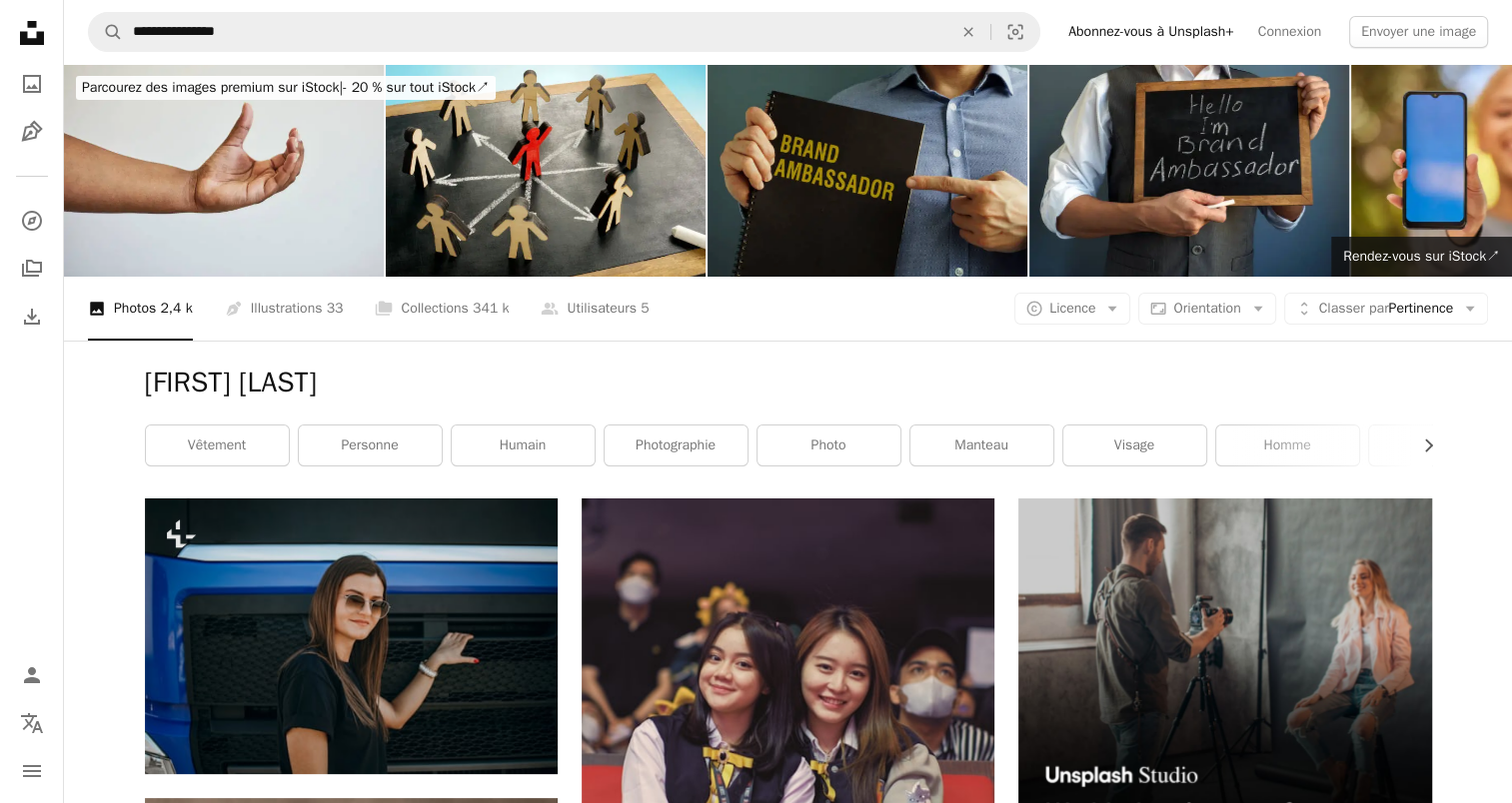 click at bounding box center (867, 170) 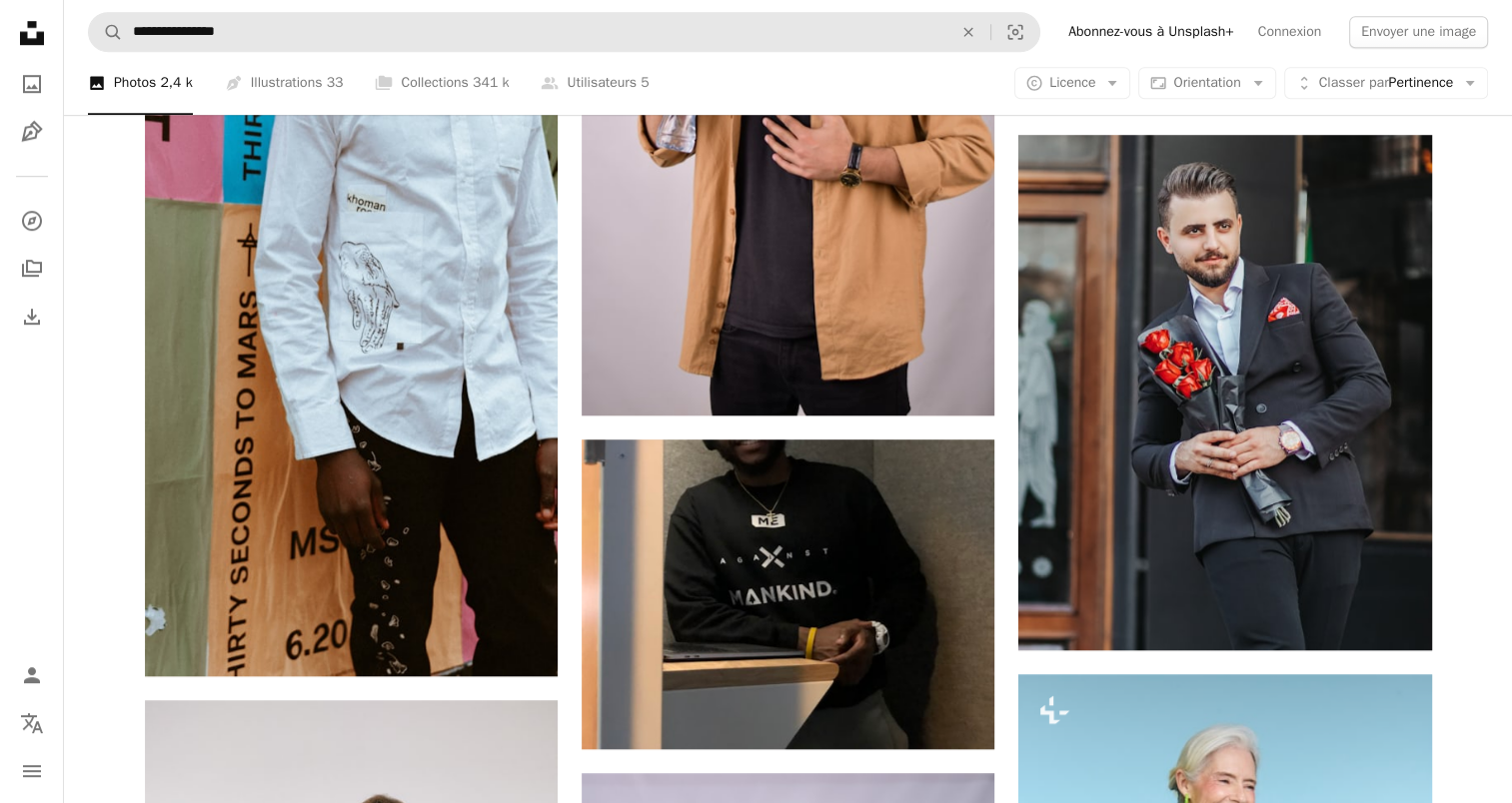 scroll, scrollTop: 1099, scrollLeft: 0, axis: vertical 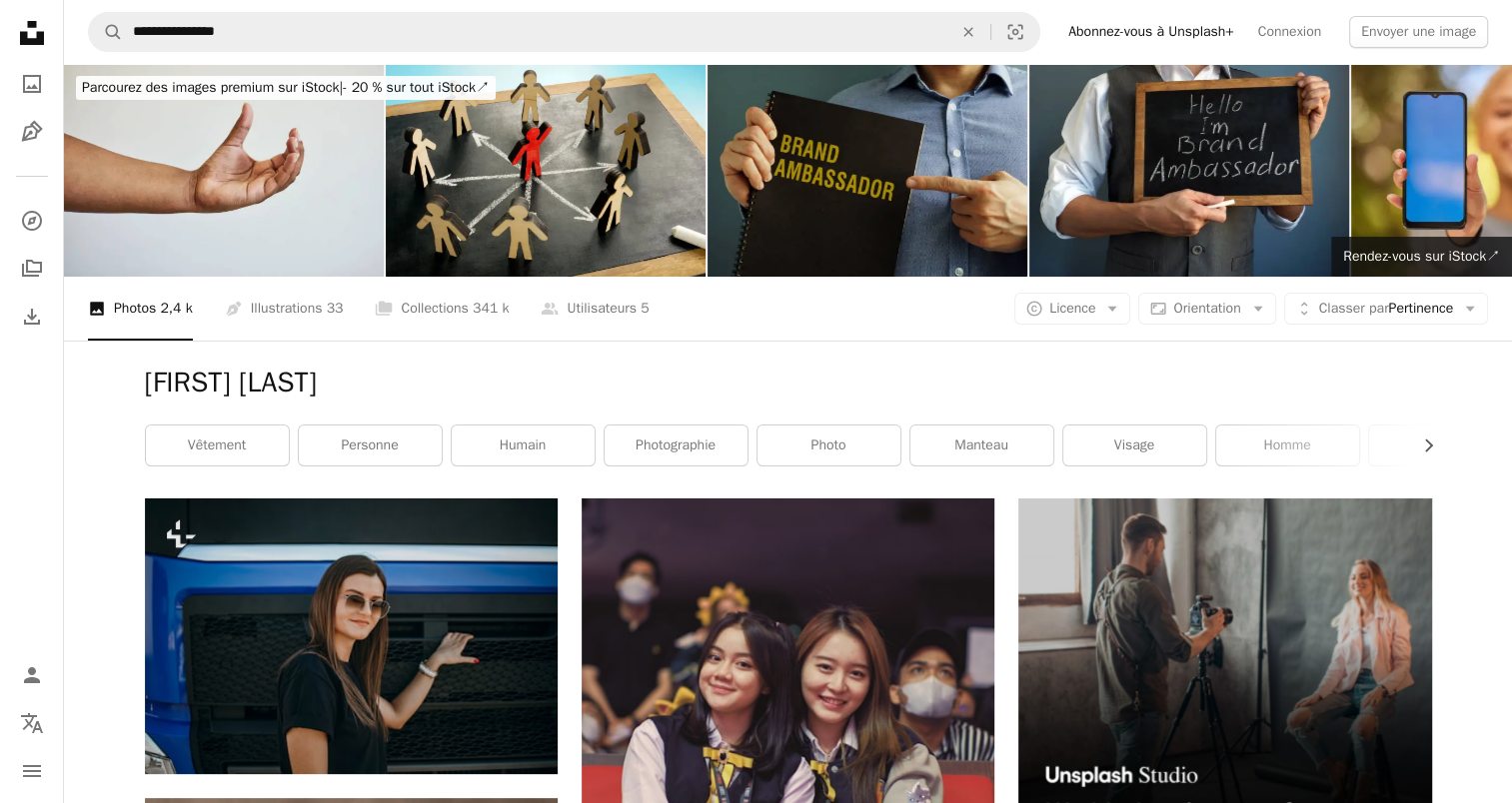click at bounding box center [867, 170] 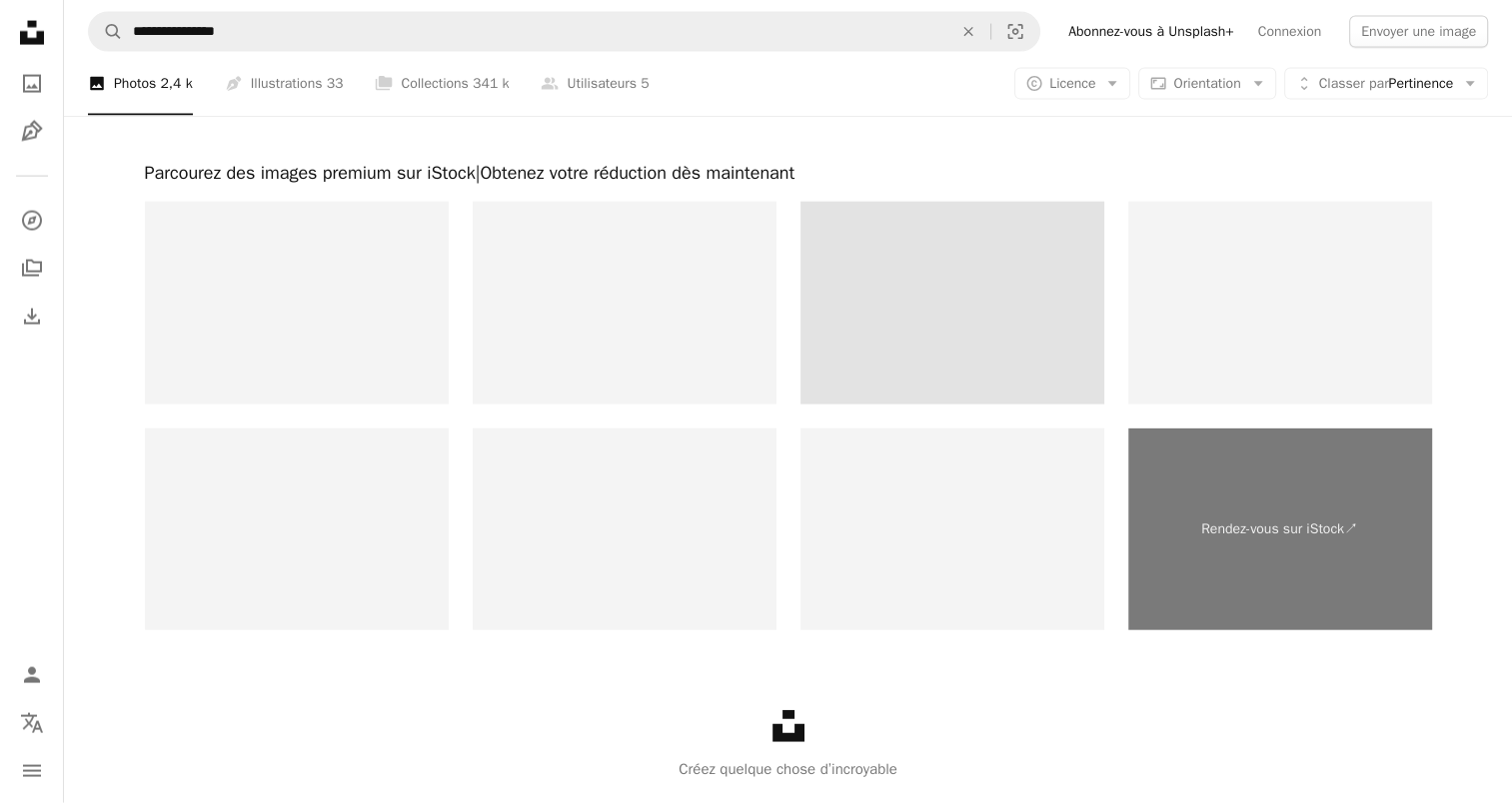 scroll, scrollTop: 4494, scrollLeft: 0, axis: vertical 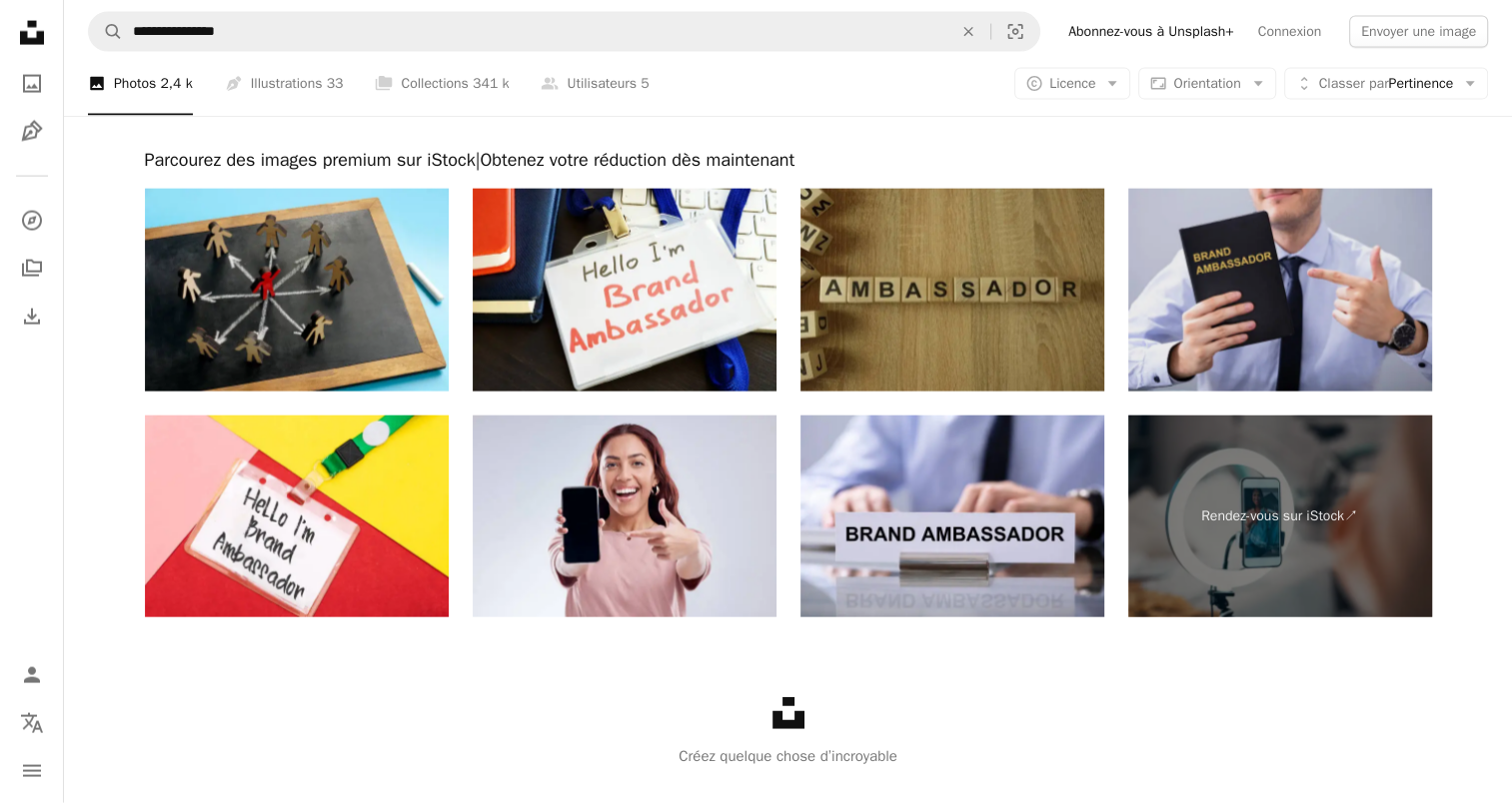 click at bounding box center [1280, 290] 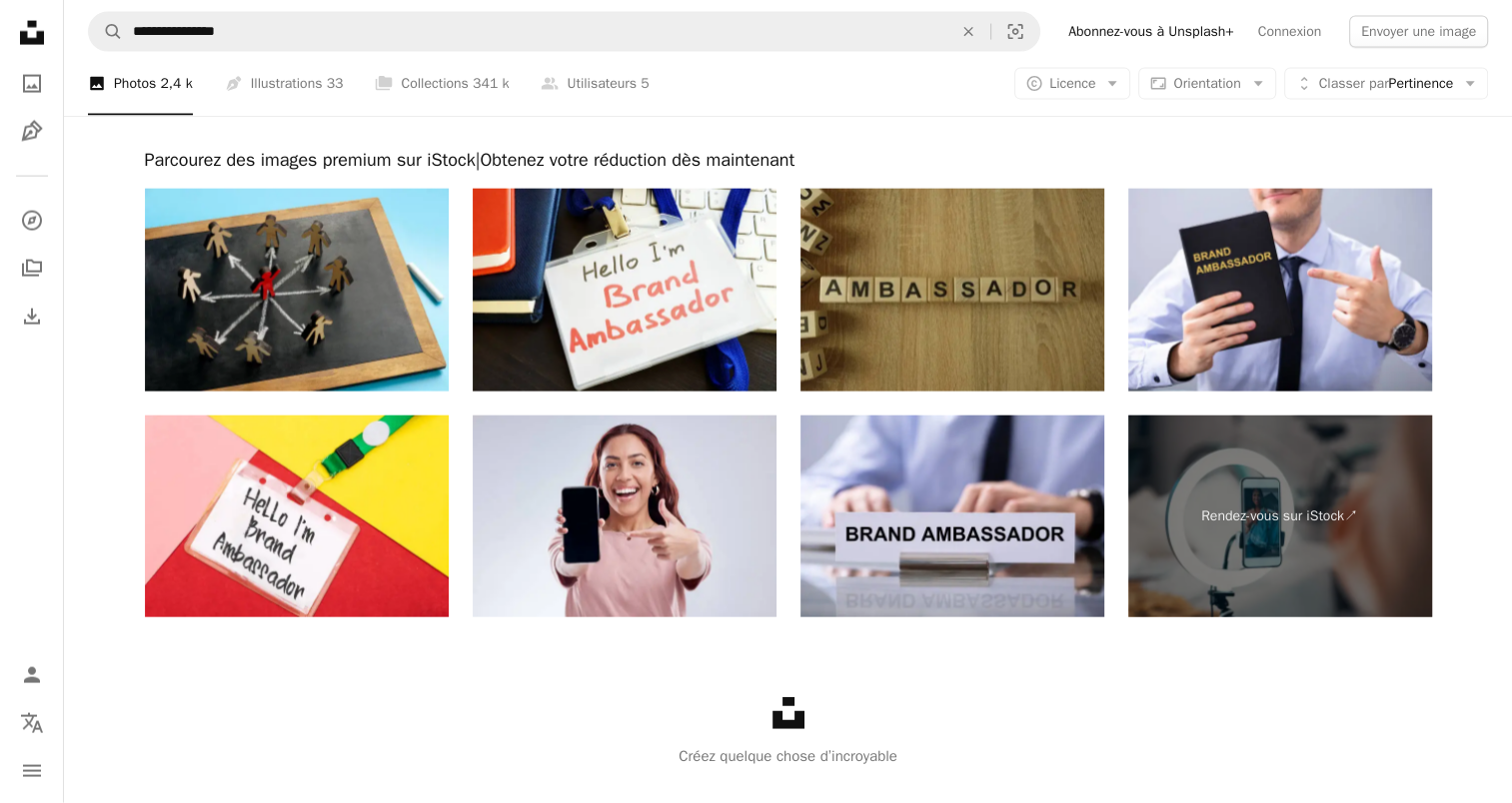 scroll, scrollTop: 4537, scrollLeft: 0, axis: vertical 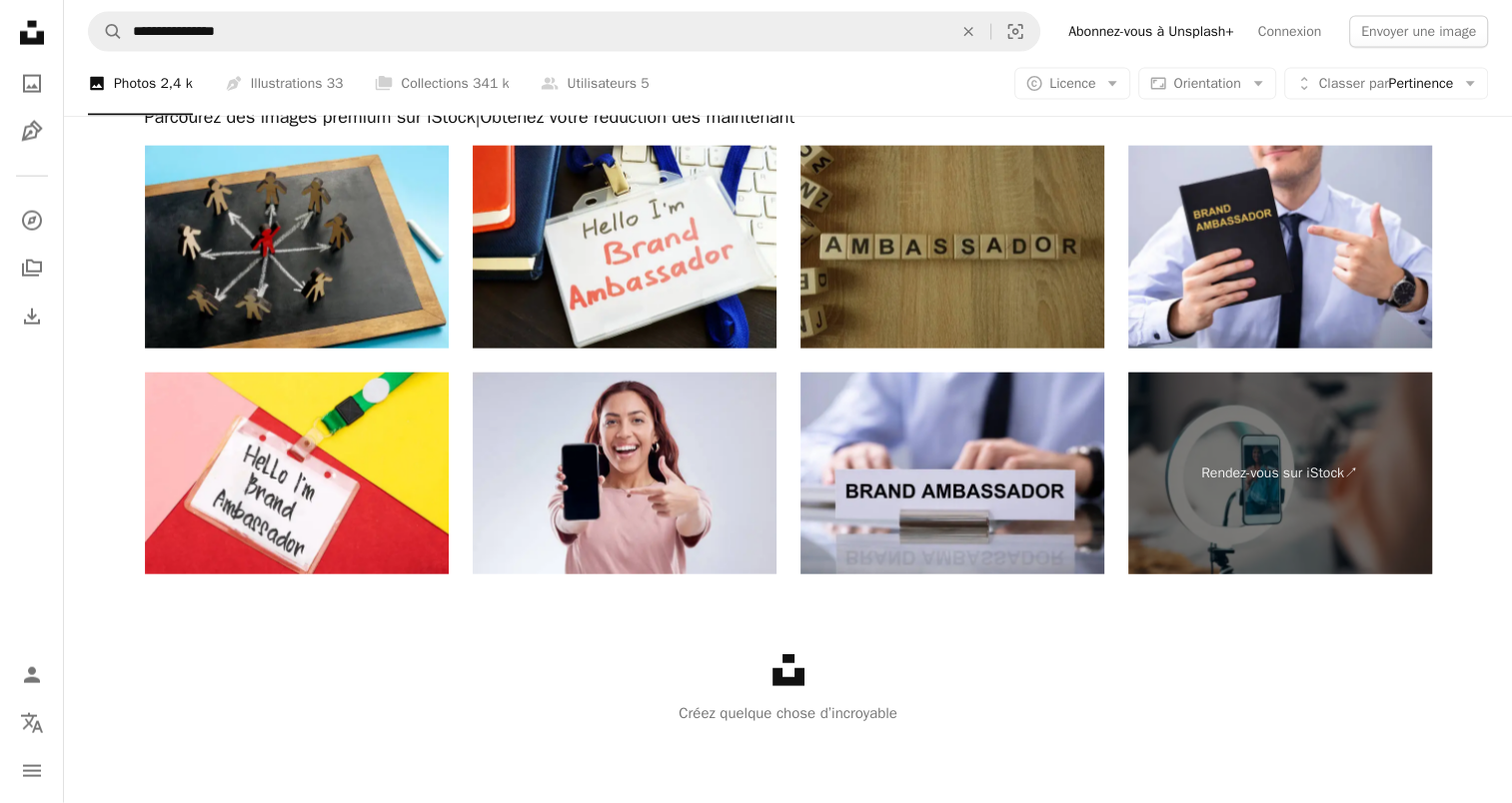 click at bounding box center [952, 247] 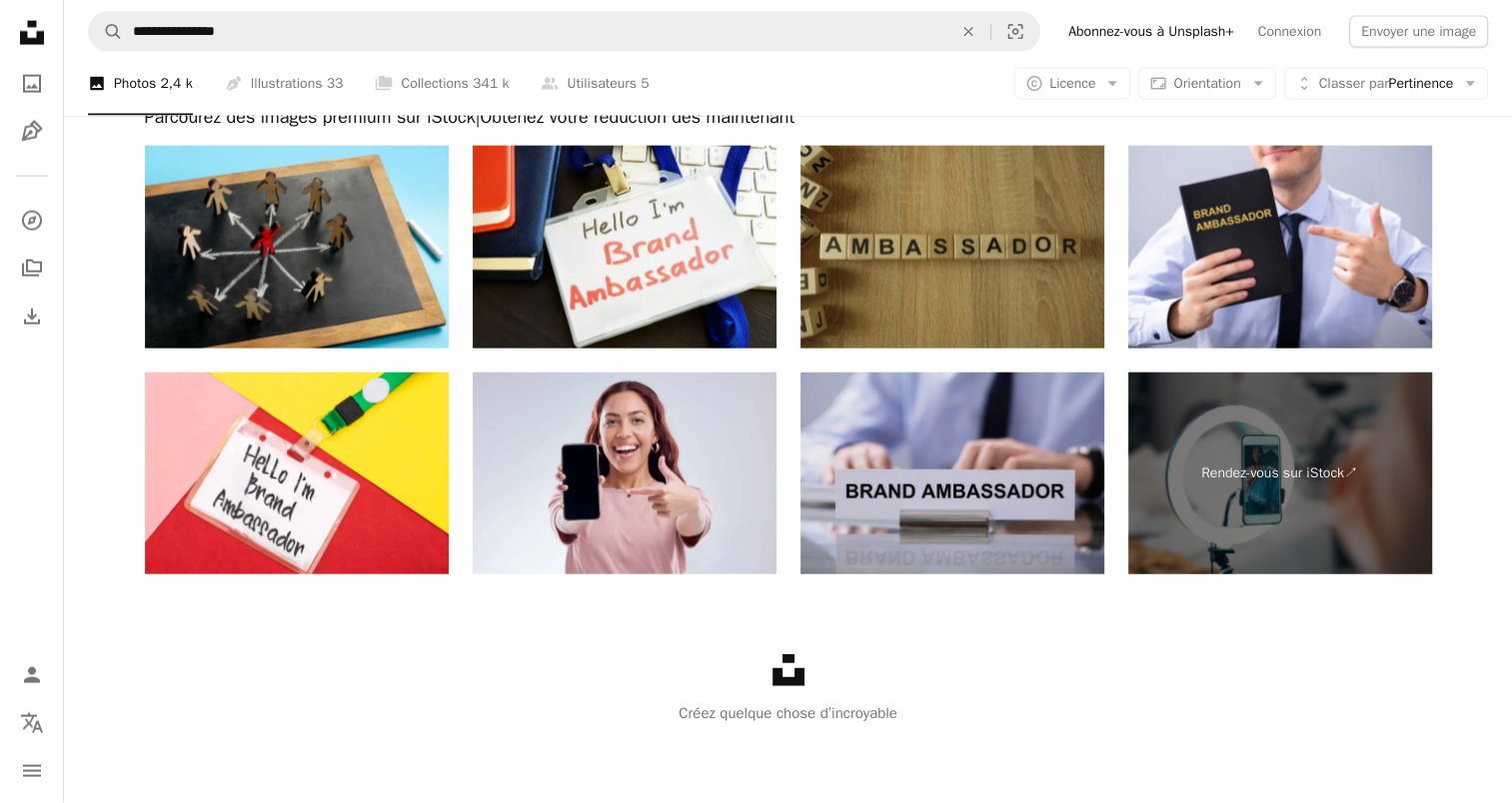click at bounding box center [952, 473] 